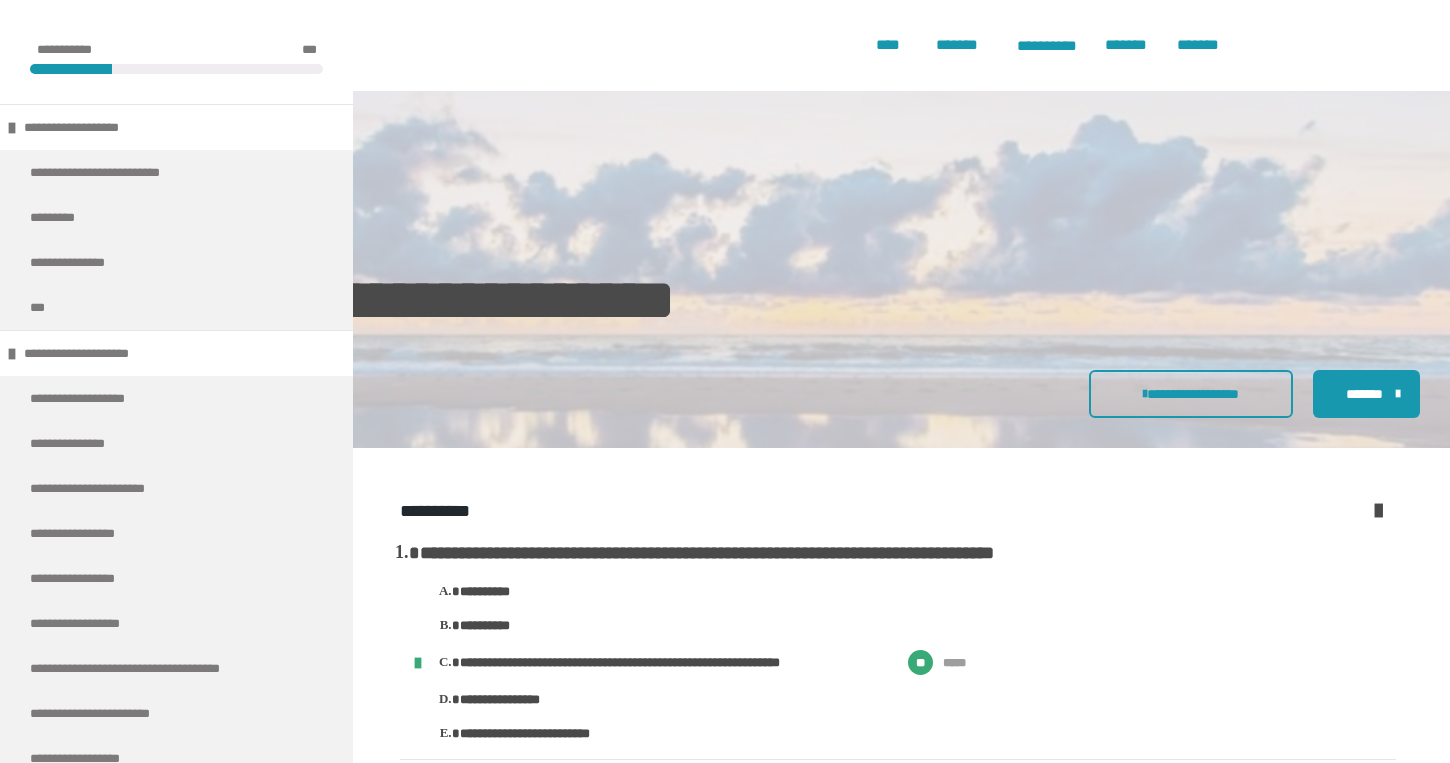 scroll, scrollTop: 2383, scrollLeft: 4, axis: both 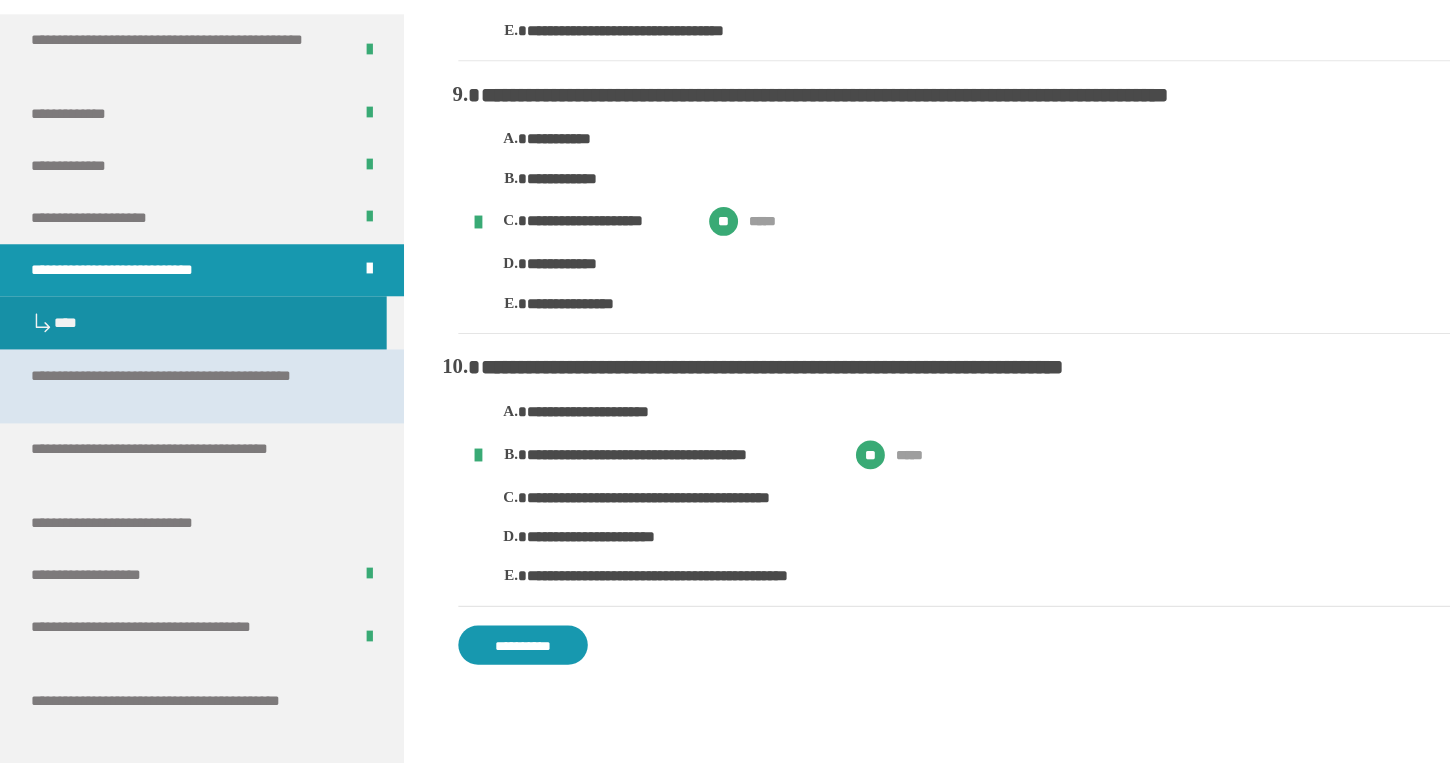 click on "**********" at bounding box center (161, 365) 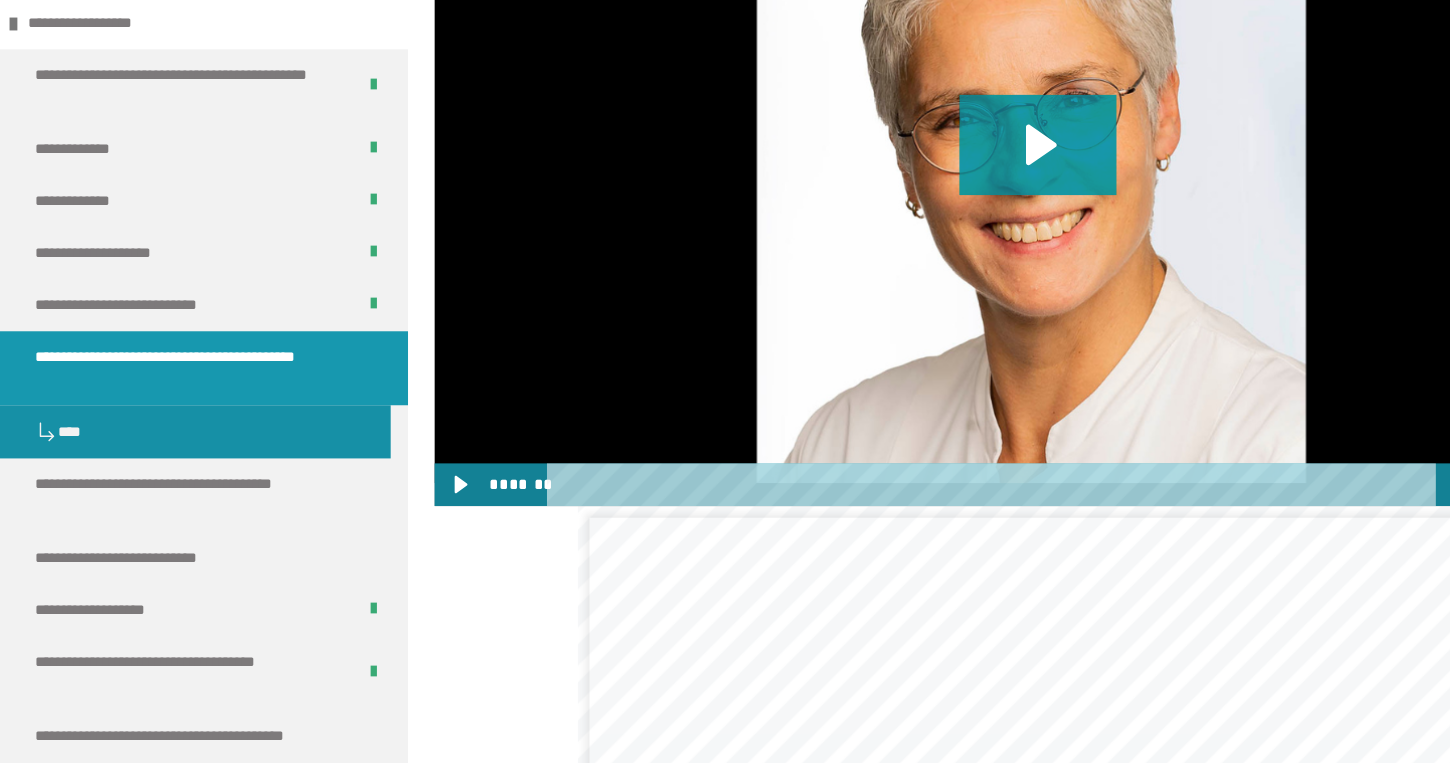 scroll, scrollTop: 781, scrollLeft: 0, axis: vertical 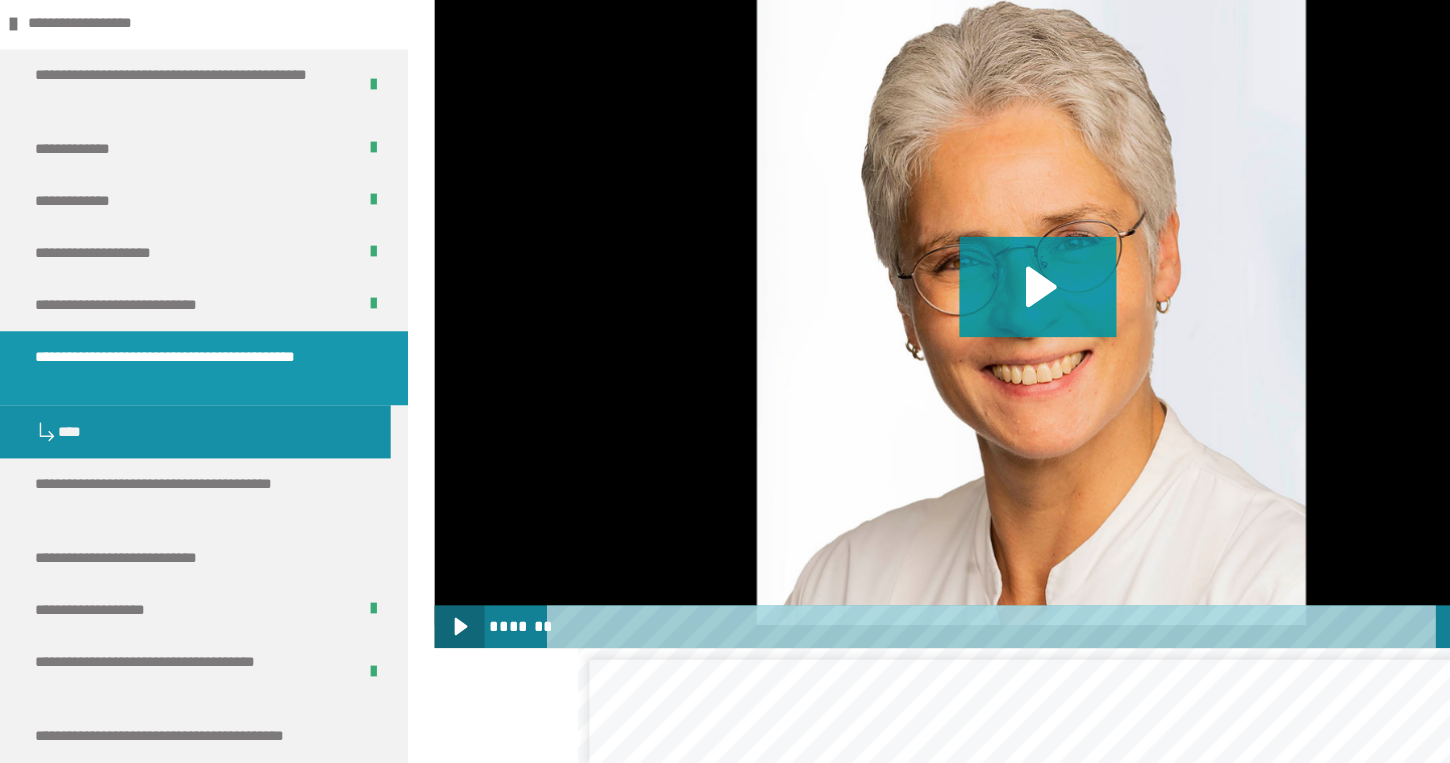 click 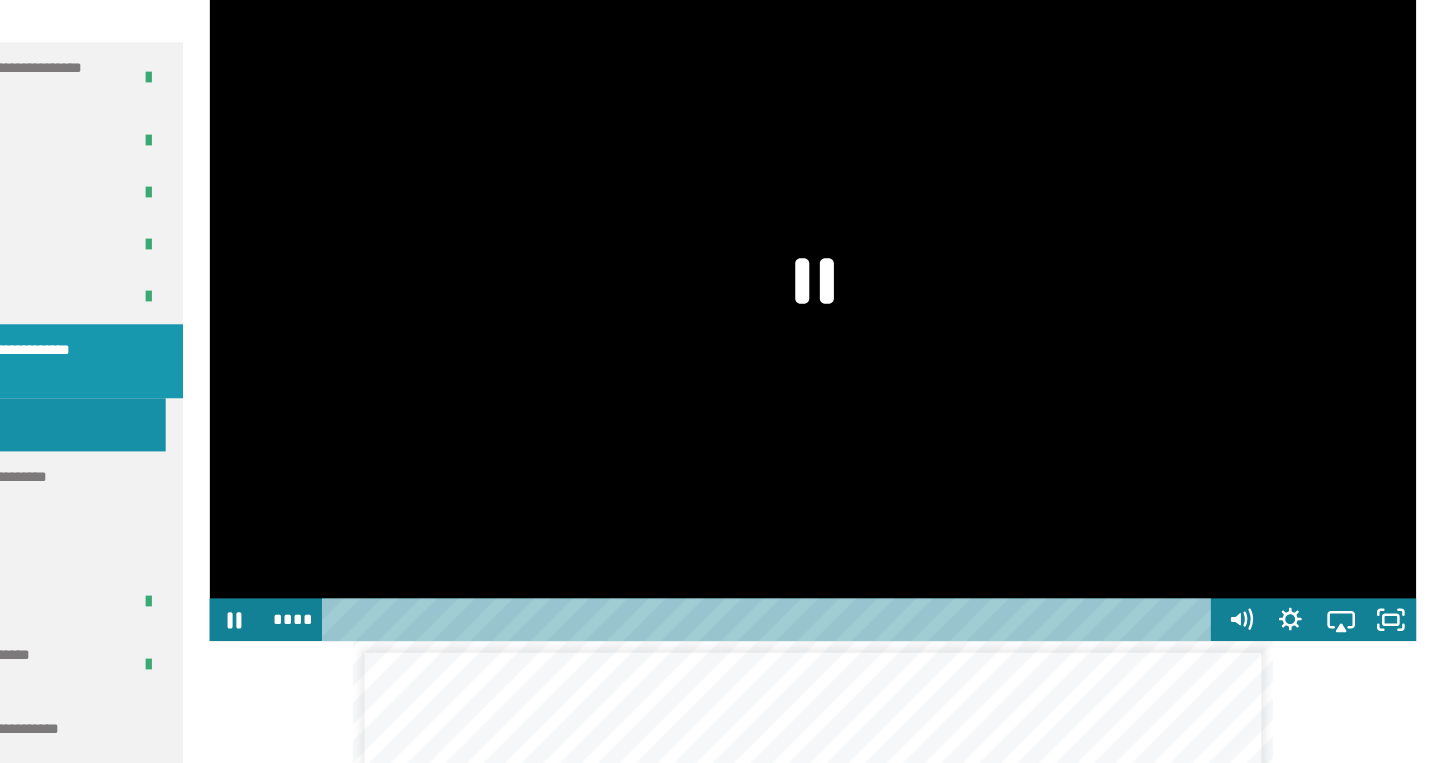 scroll, scrollTop: 764, scrollLeft: 0, axis: vertical 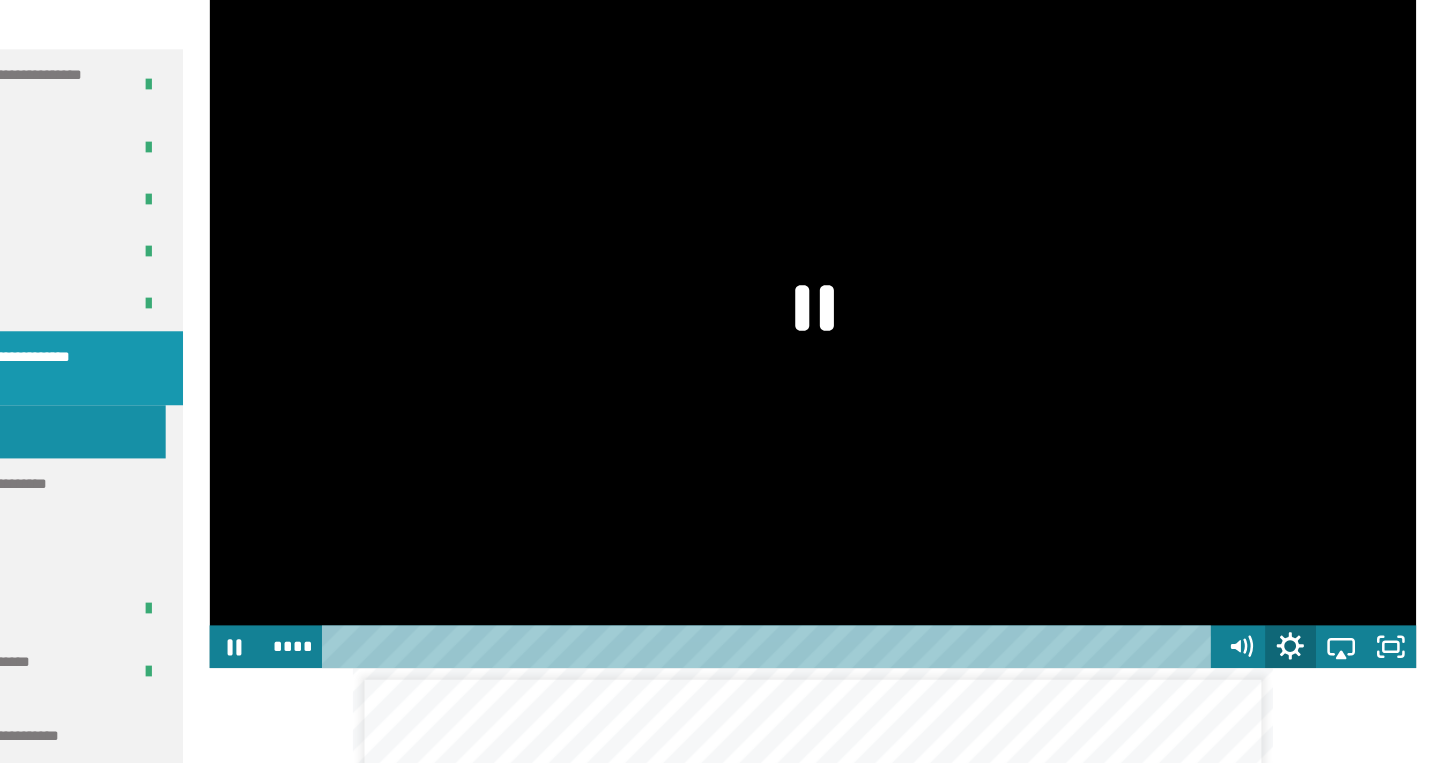 click 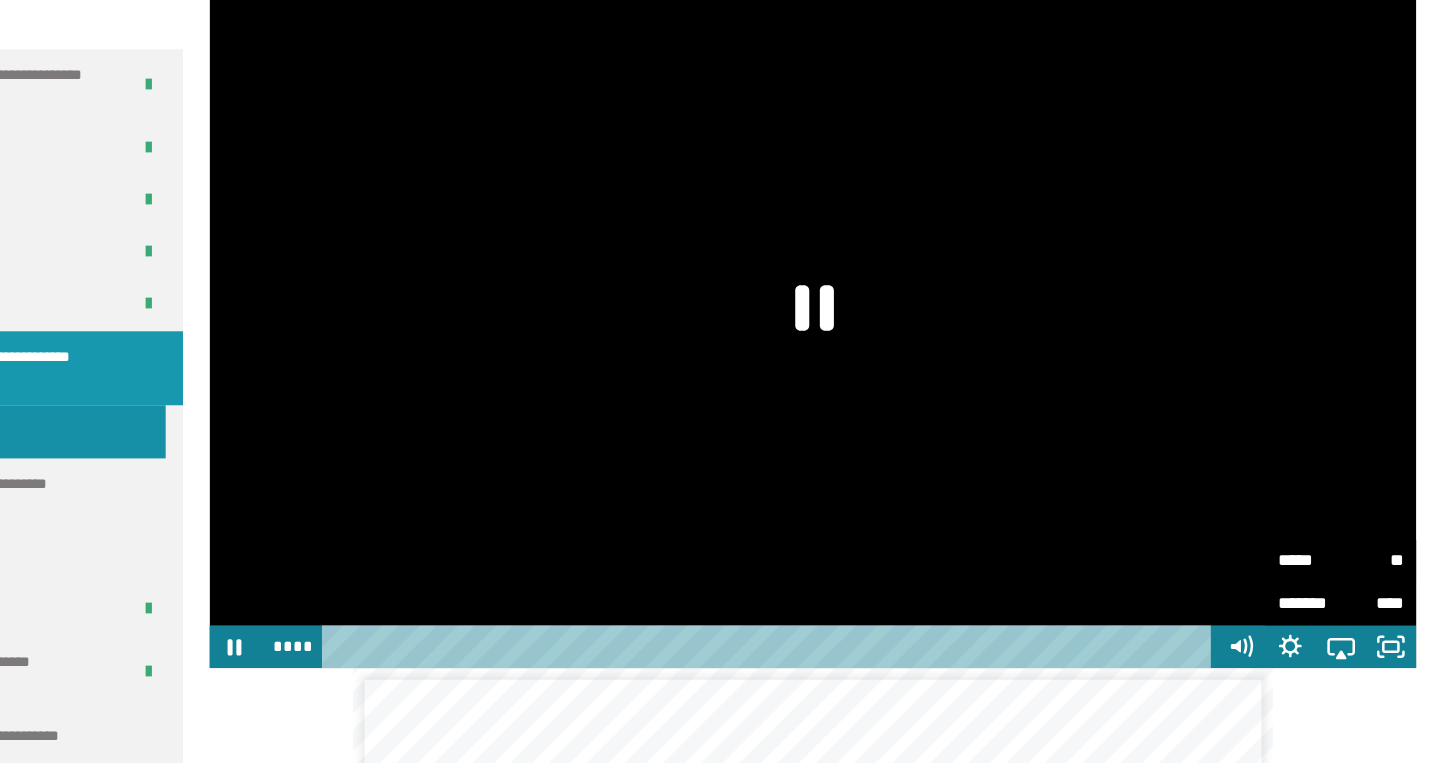 click on "*****" at bounding box center [1327, 485] 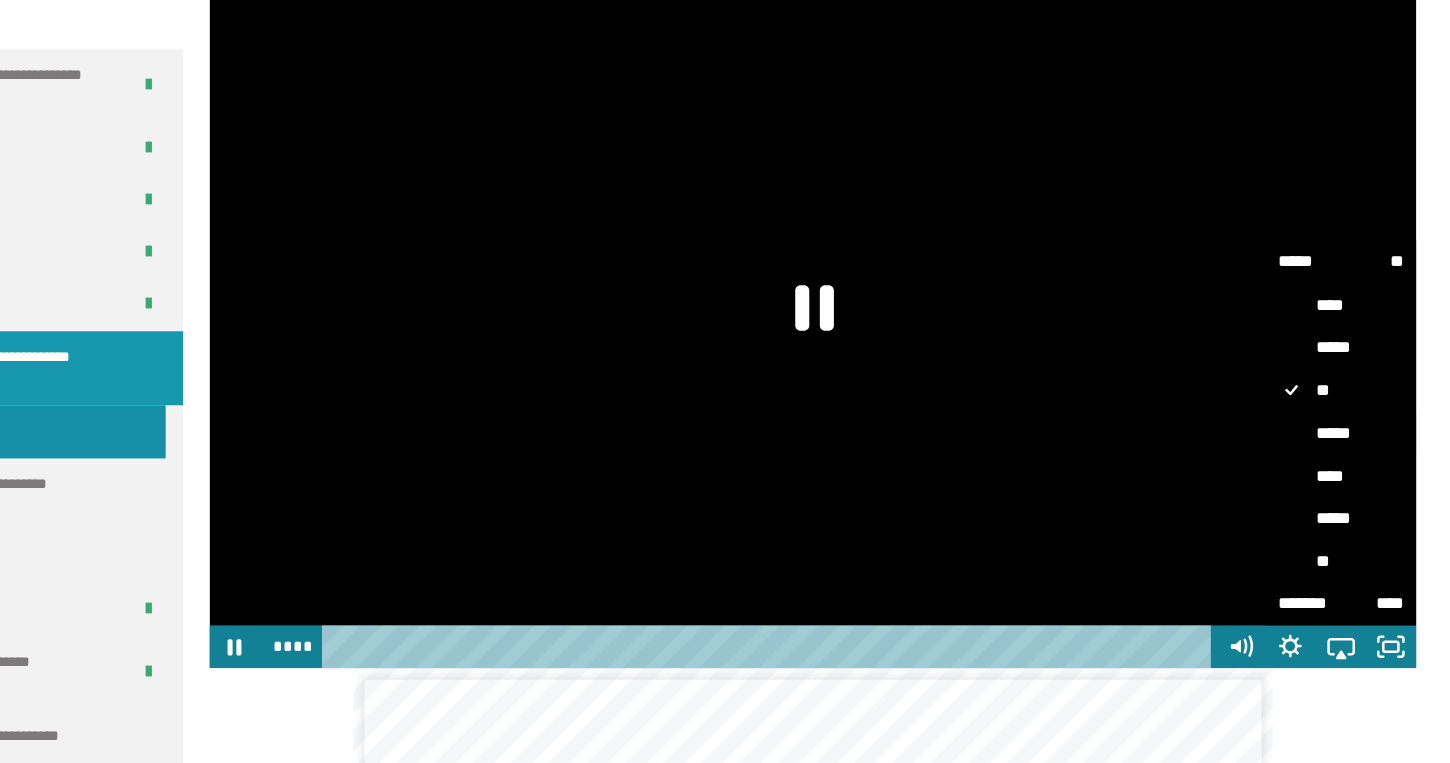 click on "*****" at bounding box center (1354, 374) 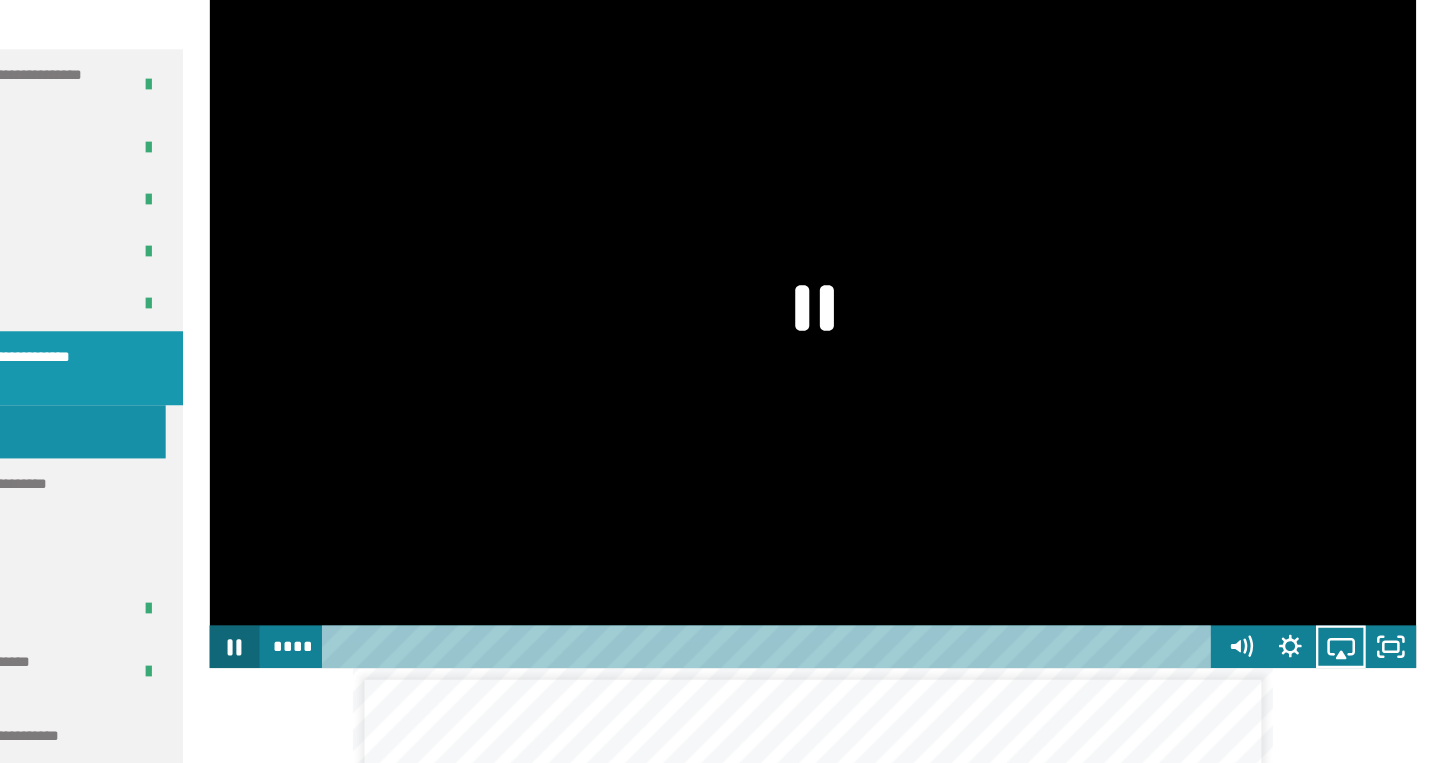 click 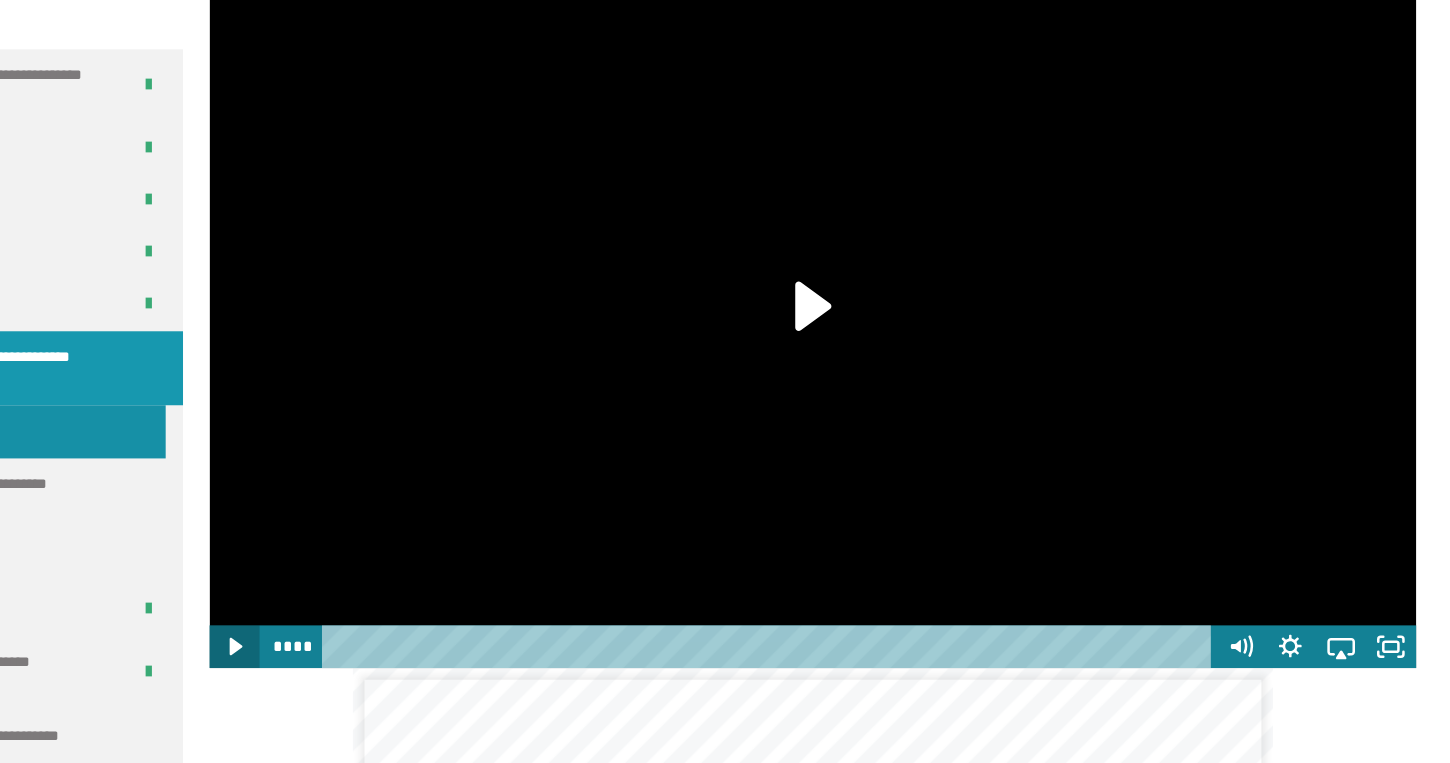 click 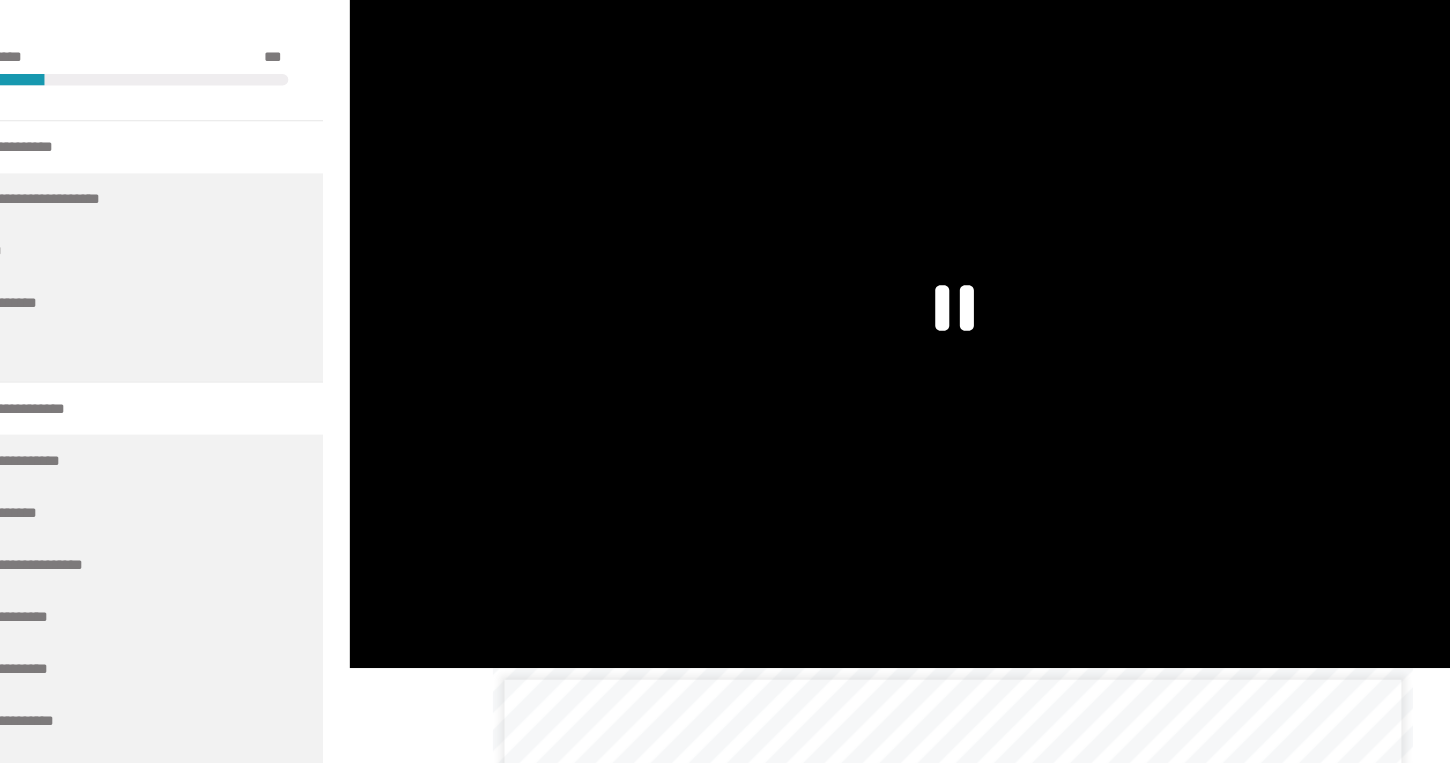 scroll, scrollTop: 0, scrollLeft: 0, axis: both 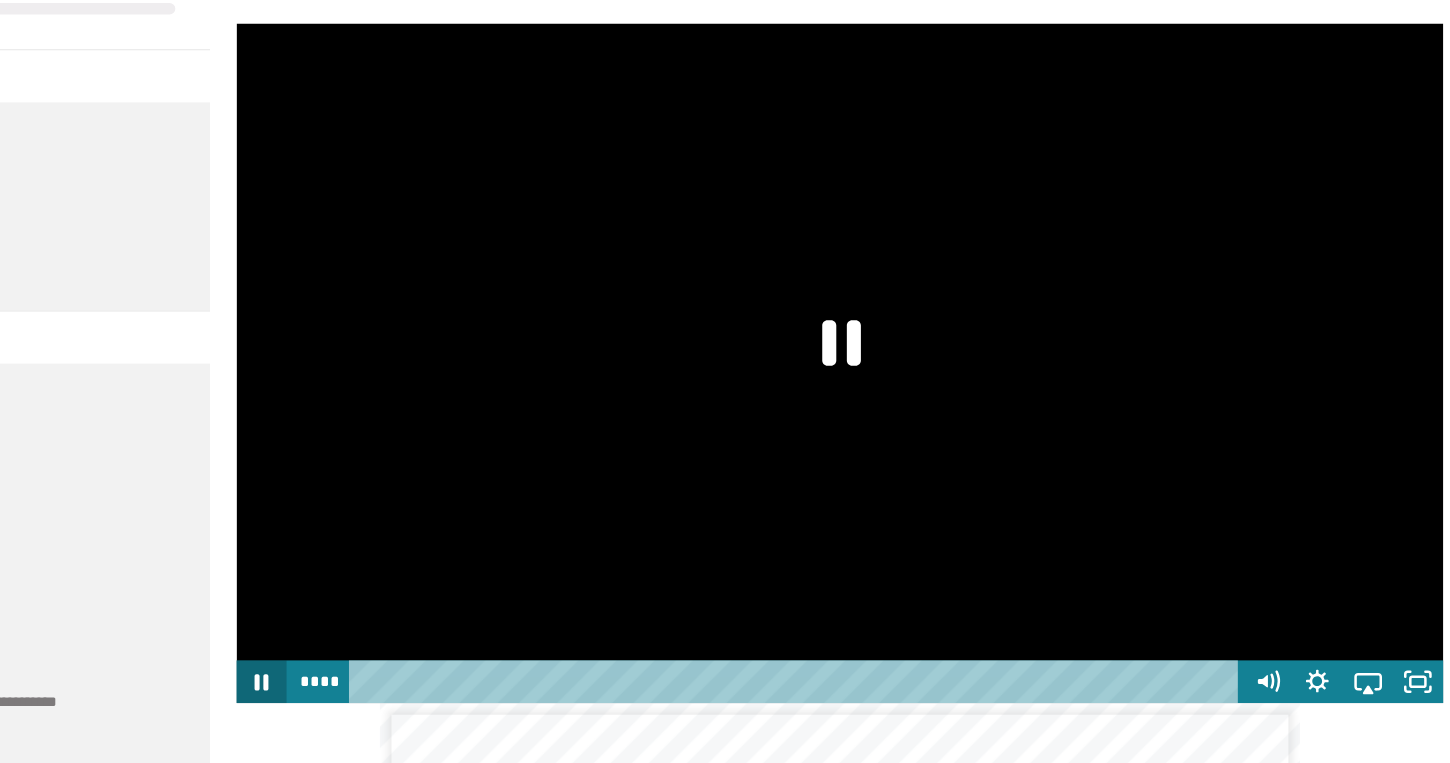 click 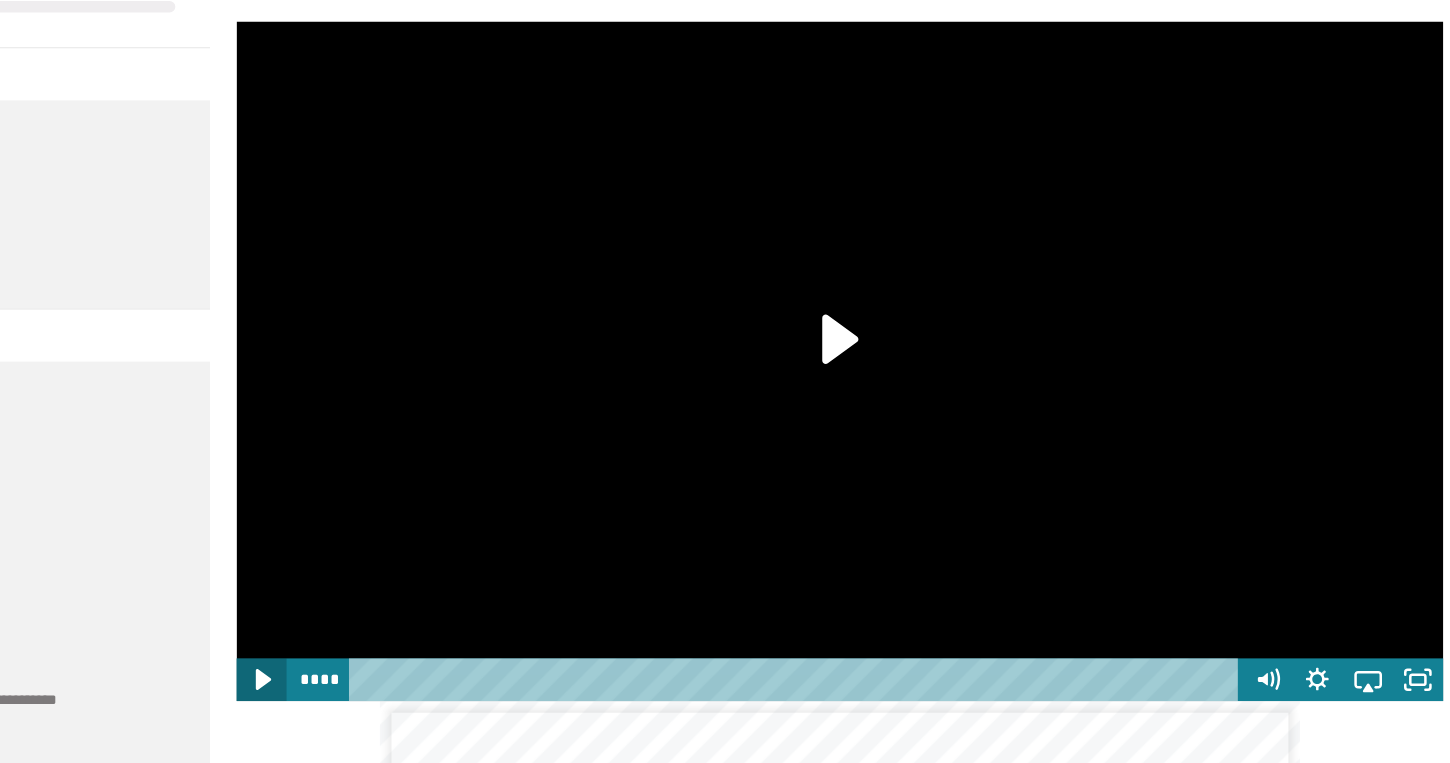 click 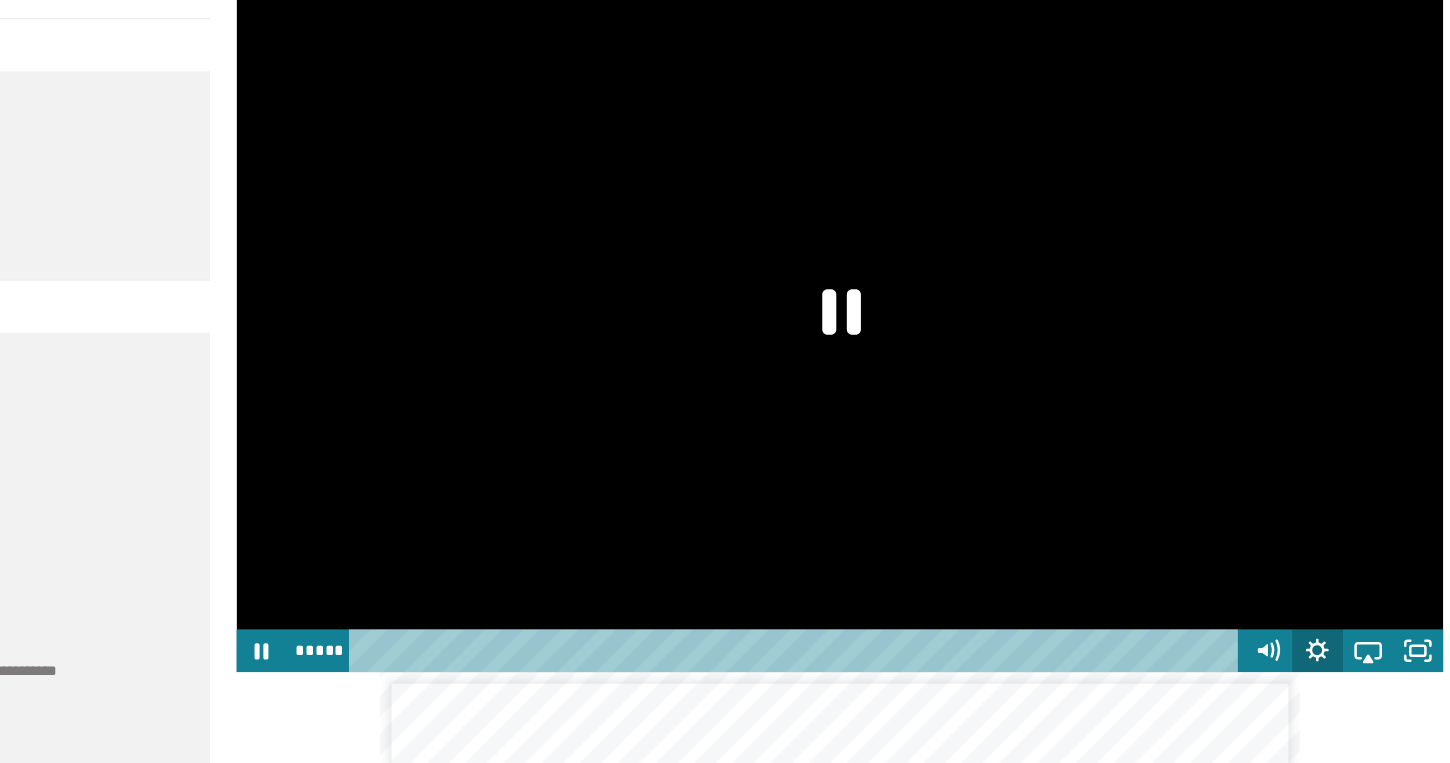 click 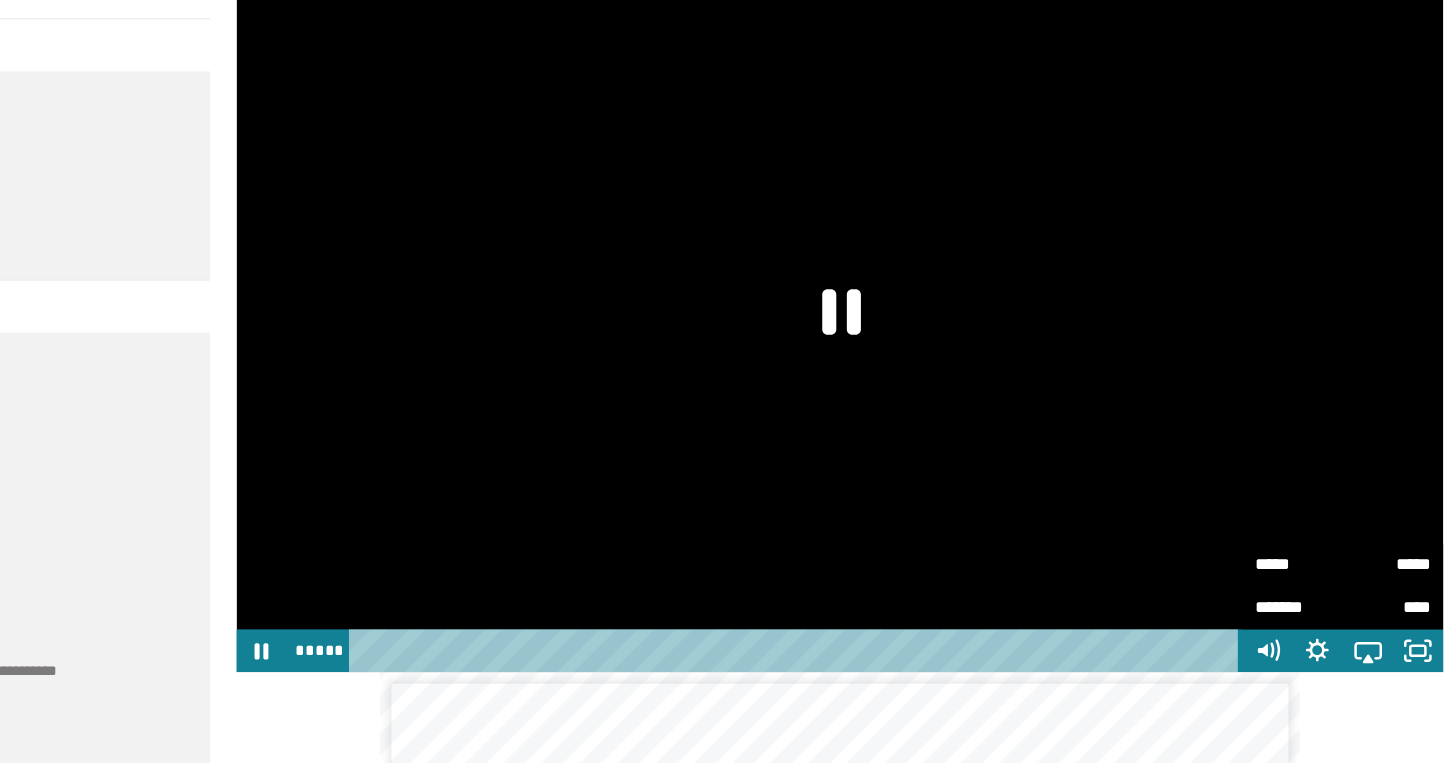 click at bounding box center [898, 376] 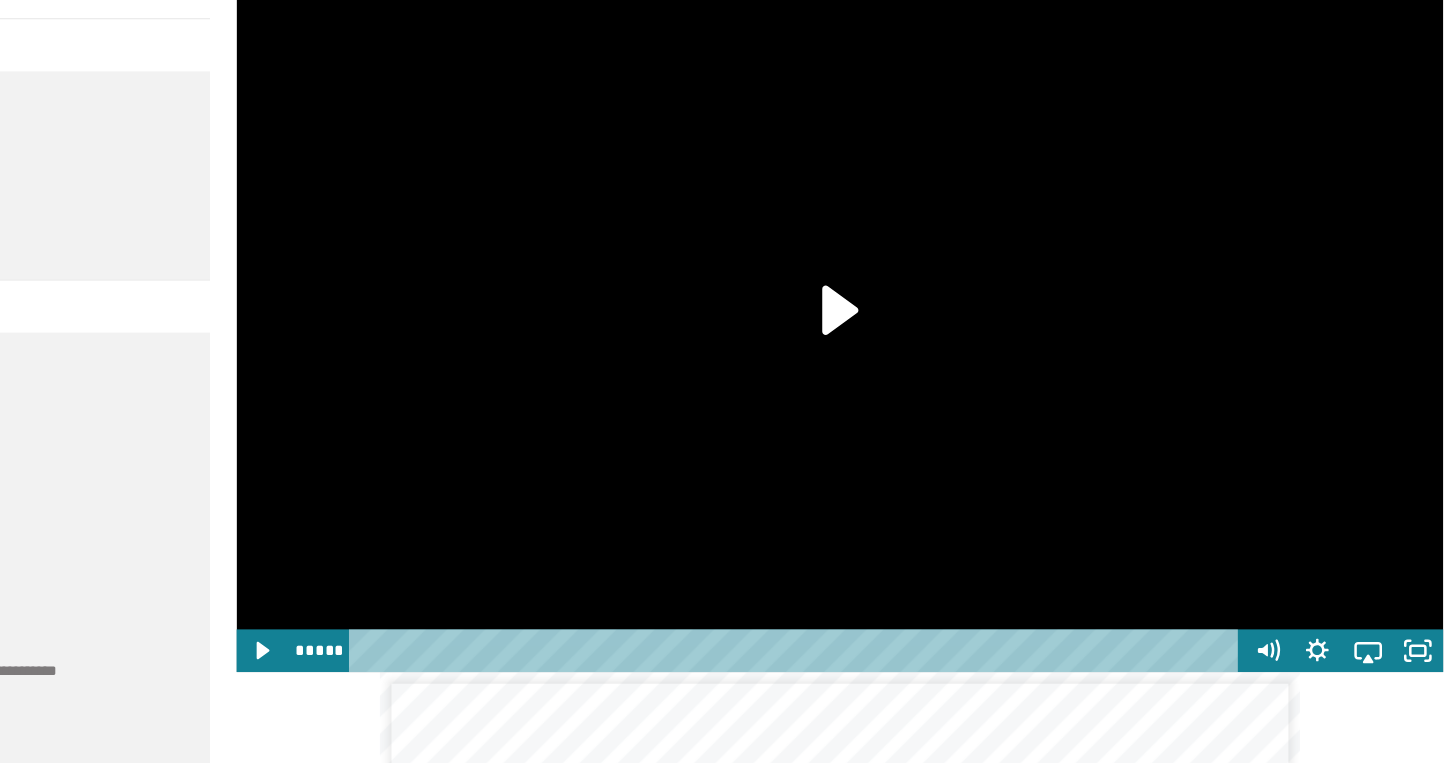click at bounding box center (898, 376) 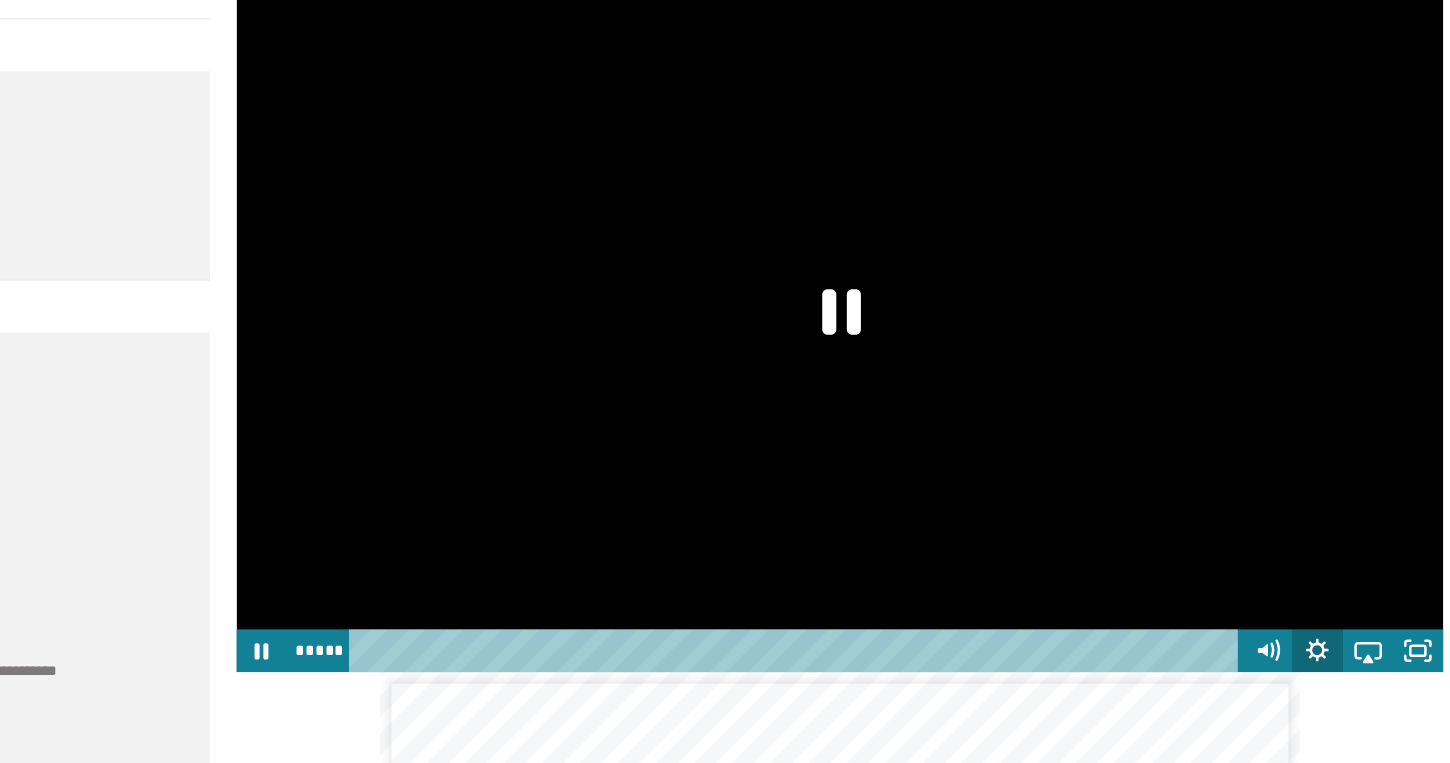 click 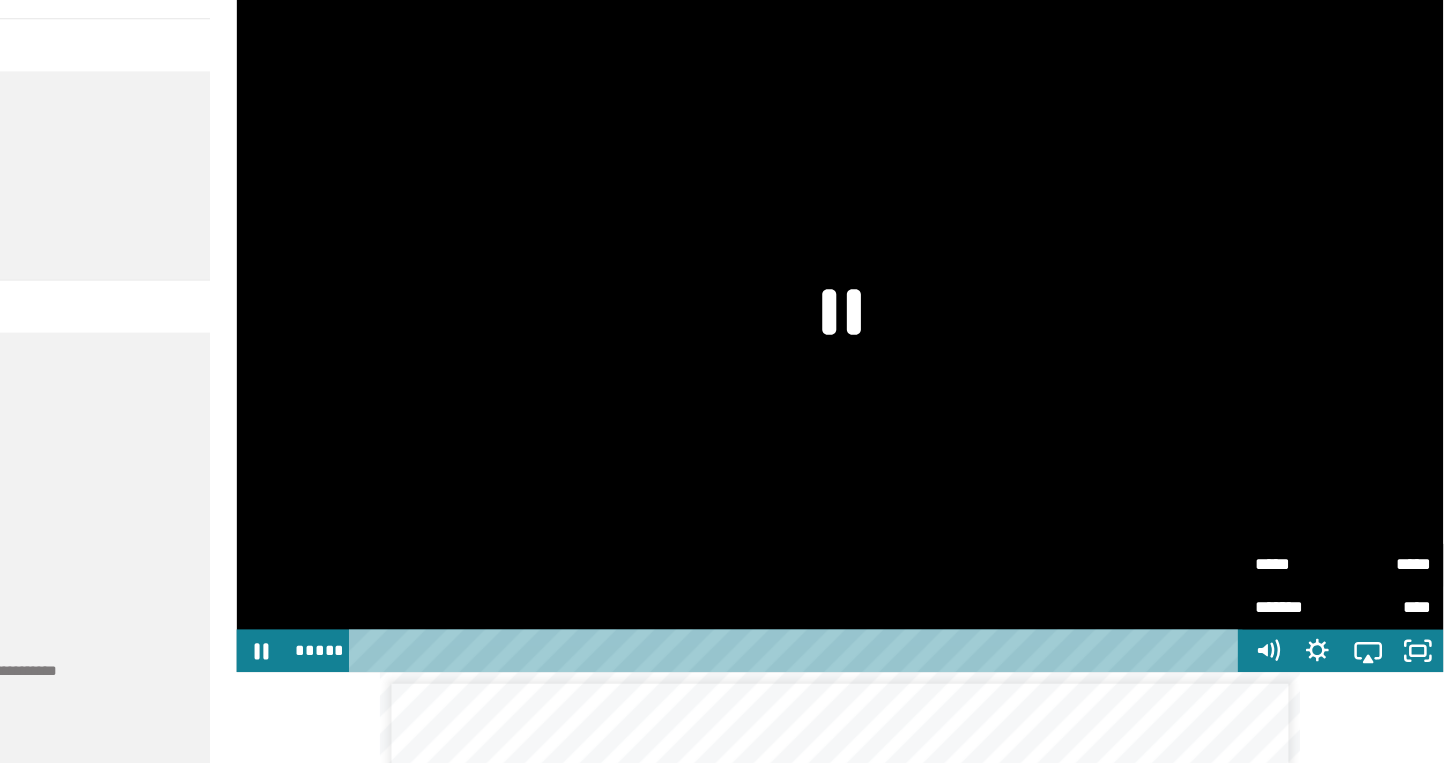 click on "*****" at bounding box center [1371, 577] 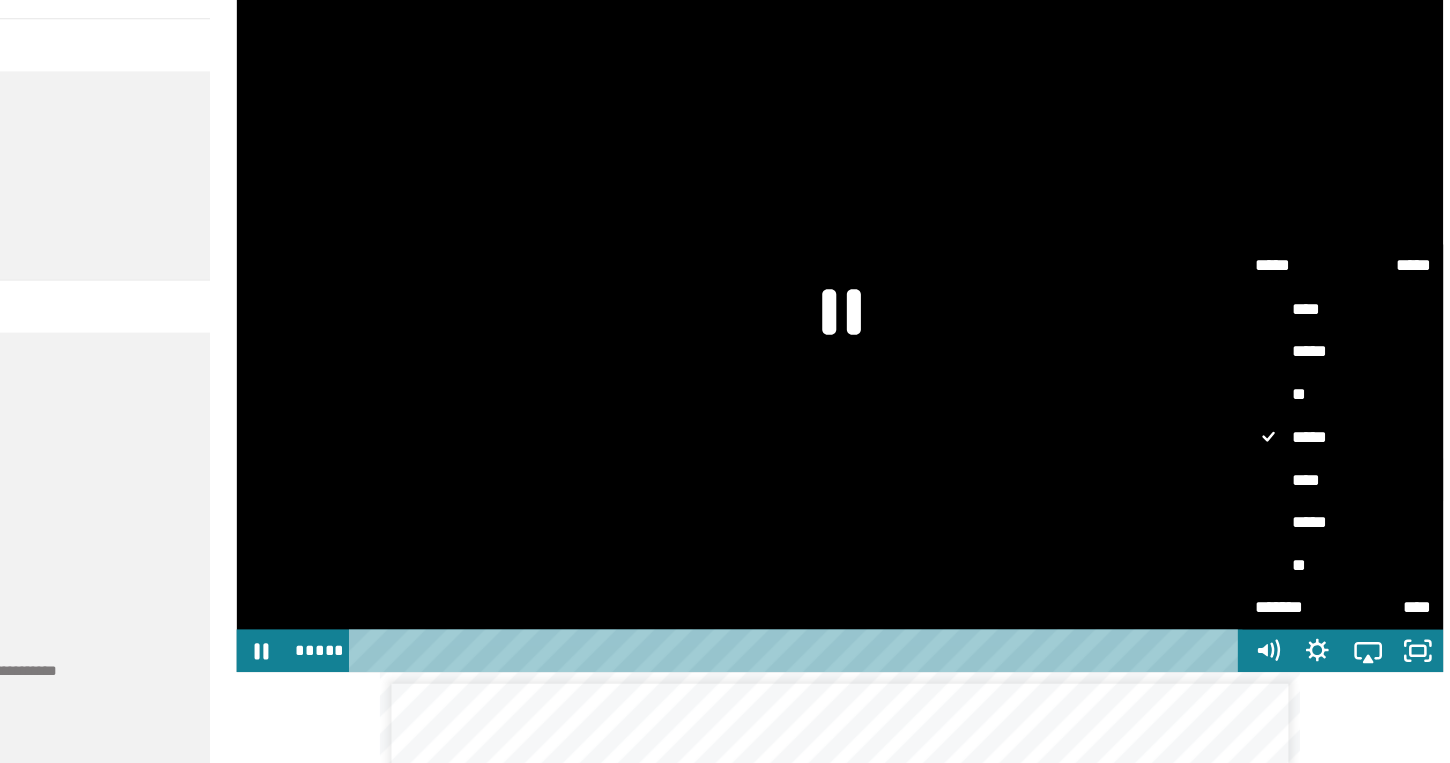 click on "****" at bounding box center (1333, 503) 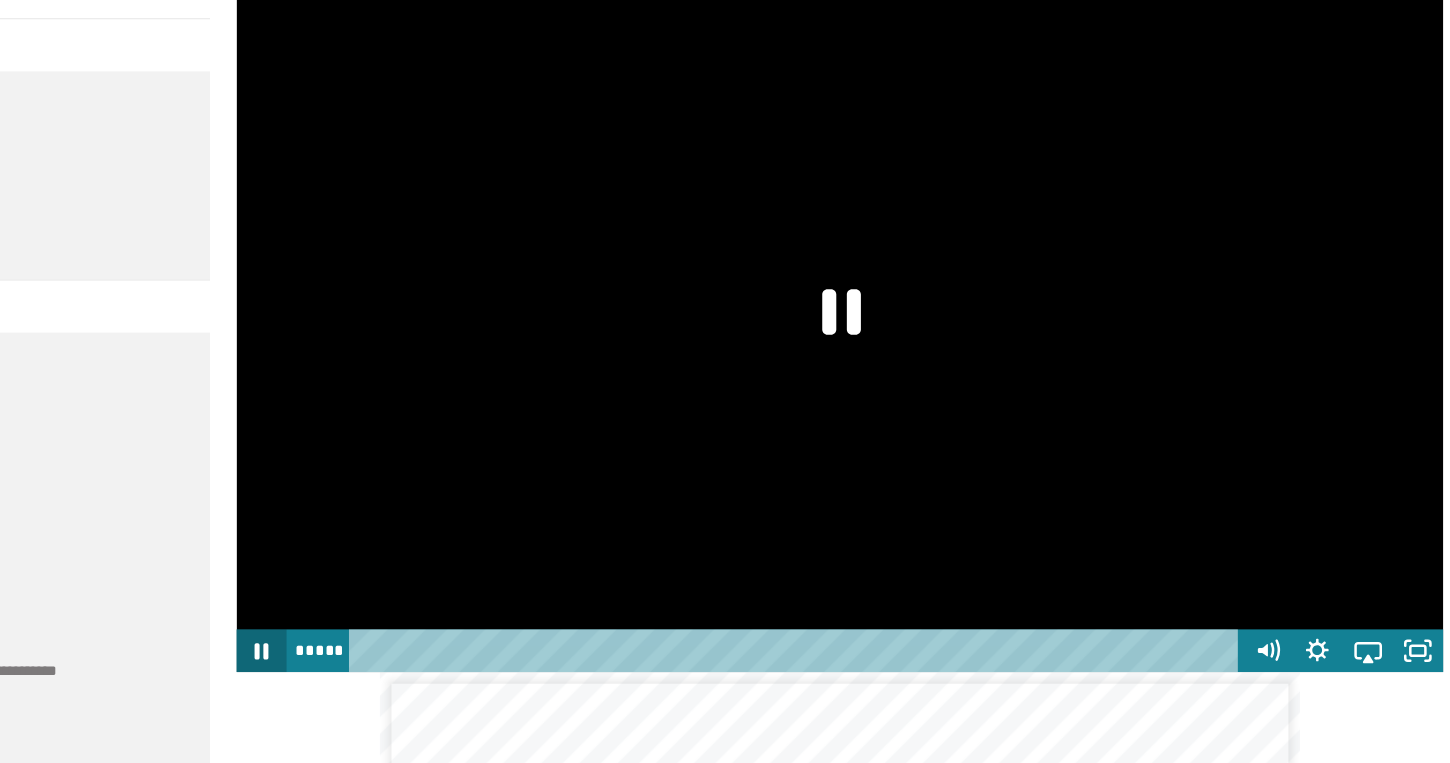 click 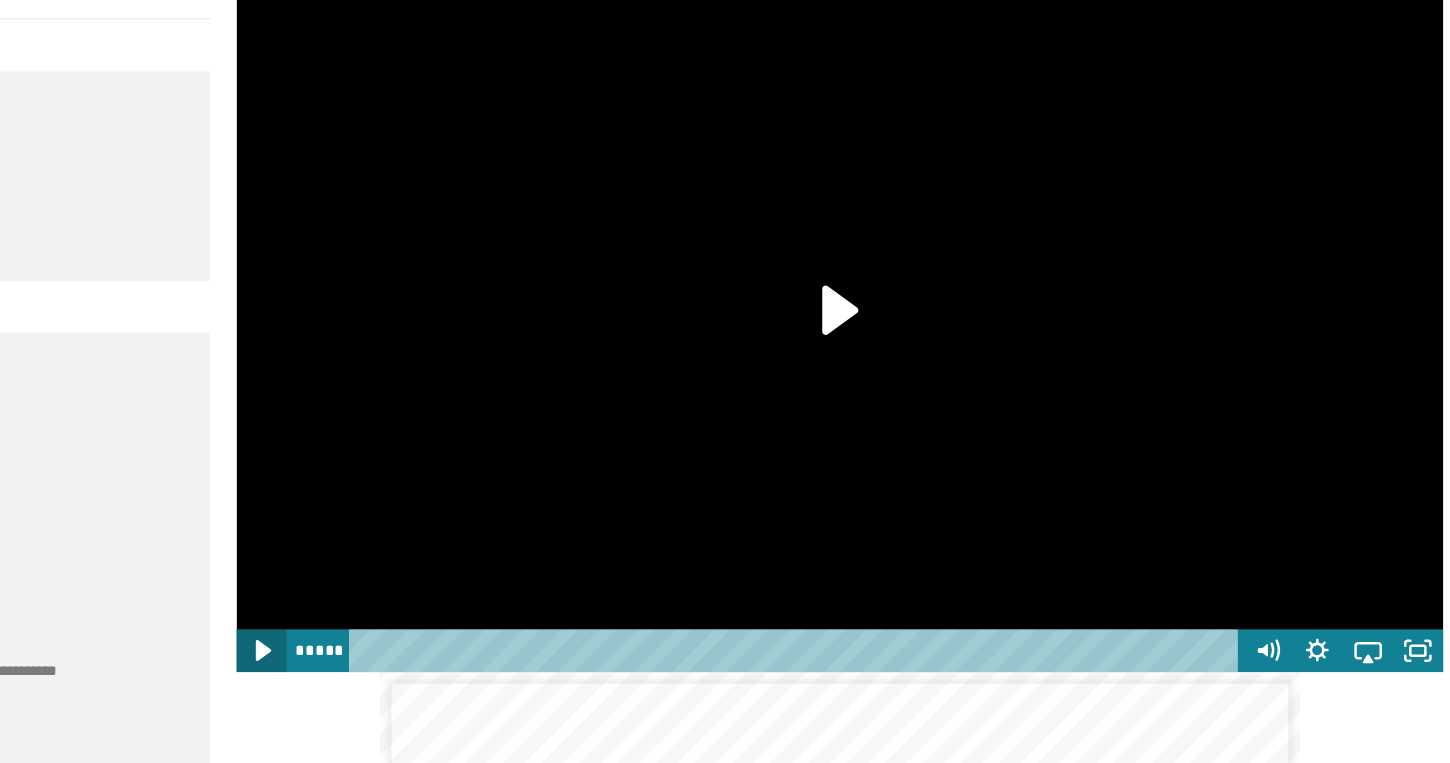 click 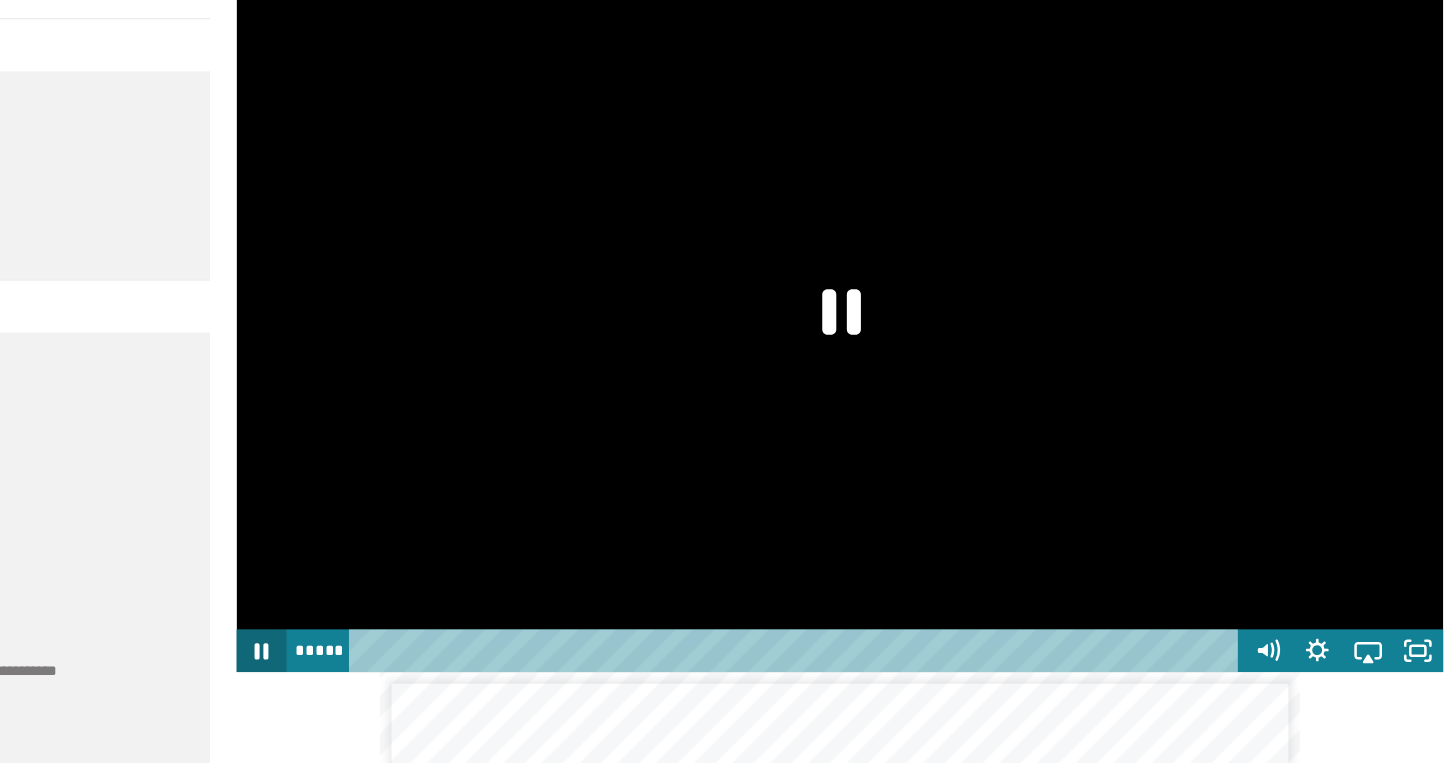 click 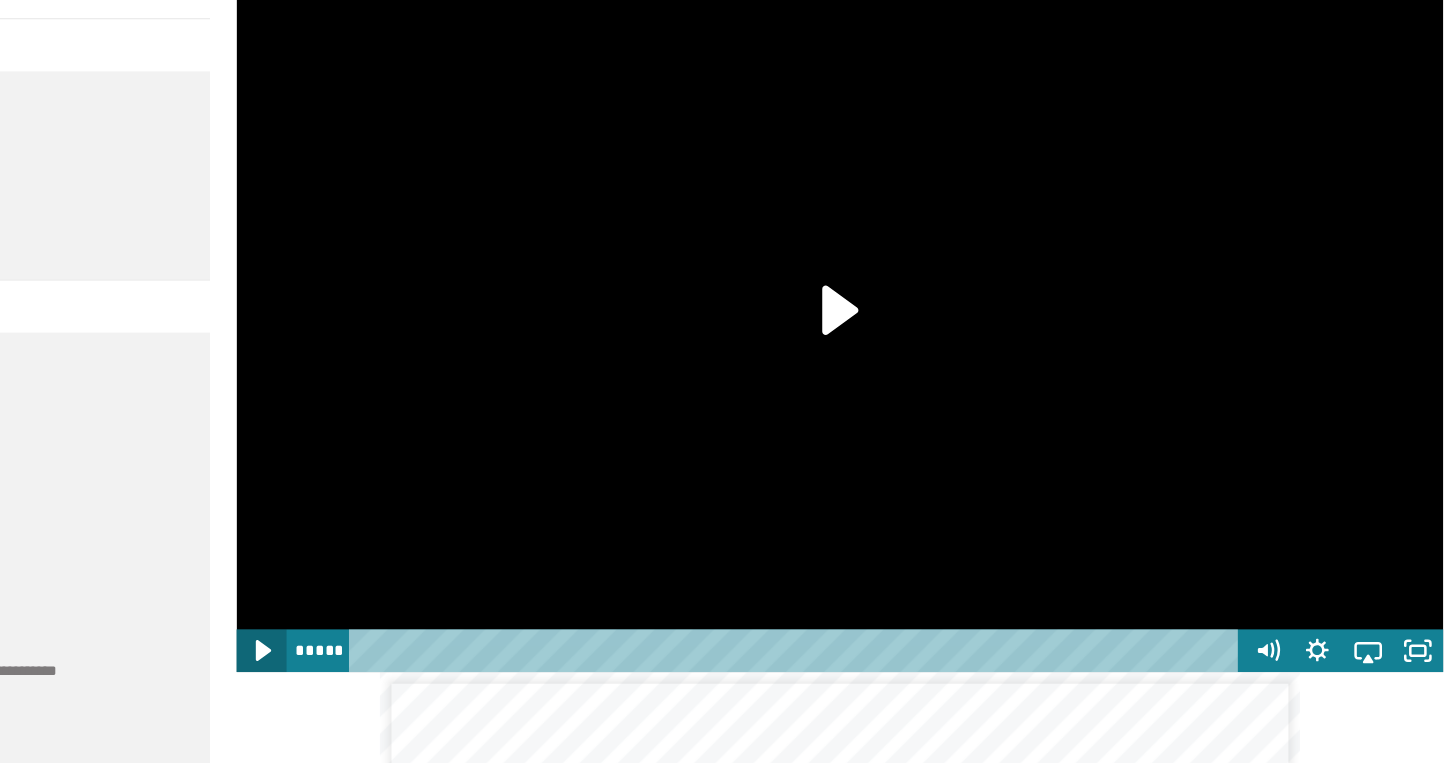 click 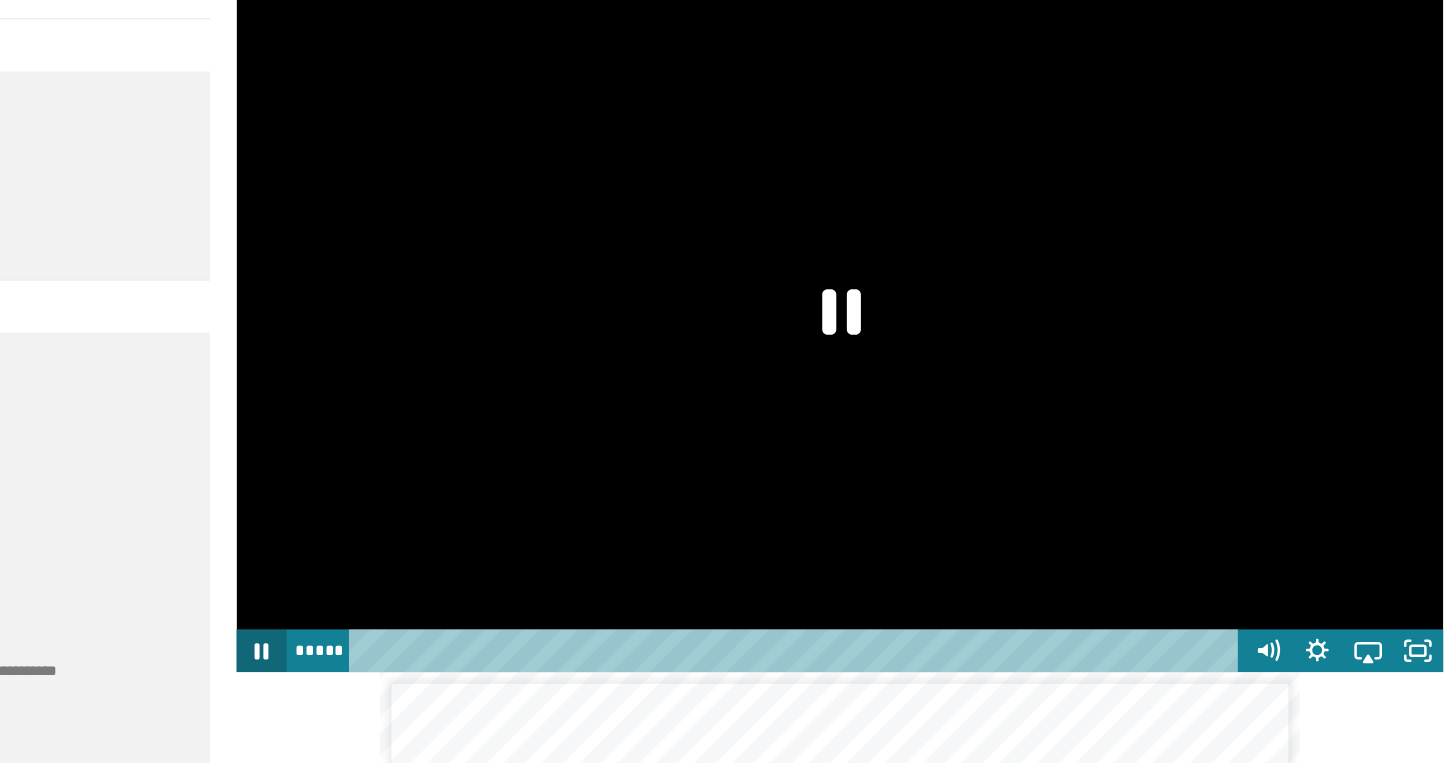 click 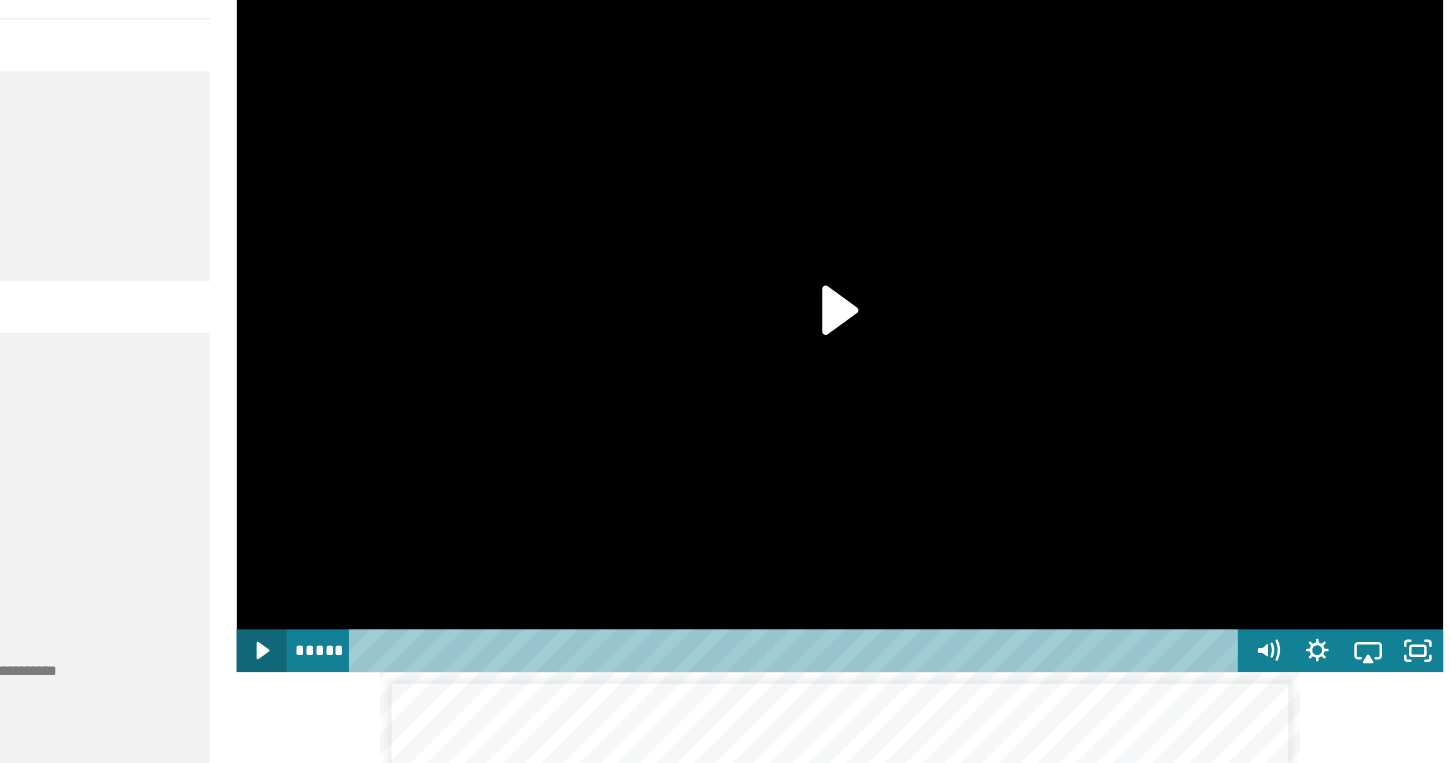 click 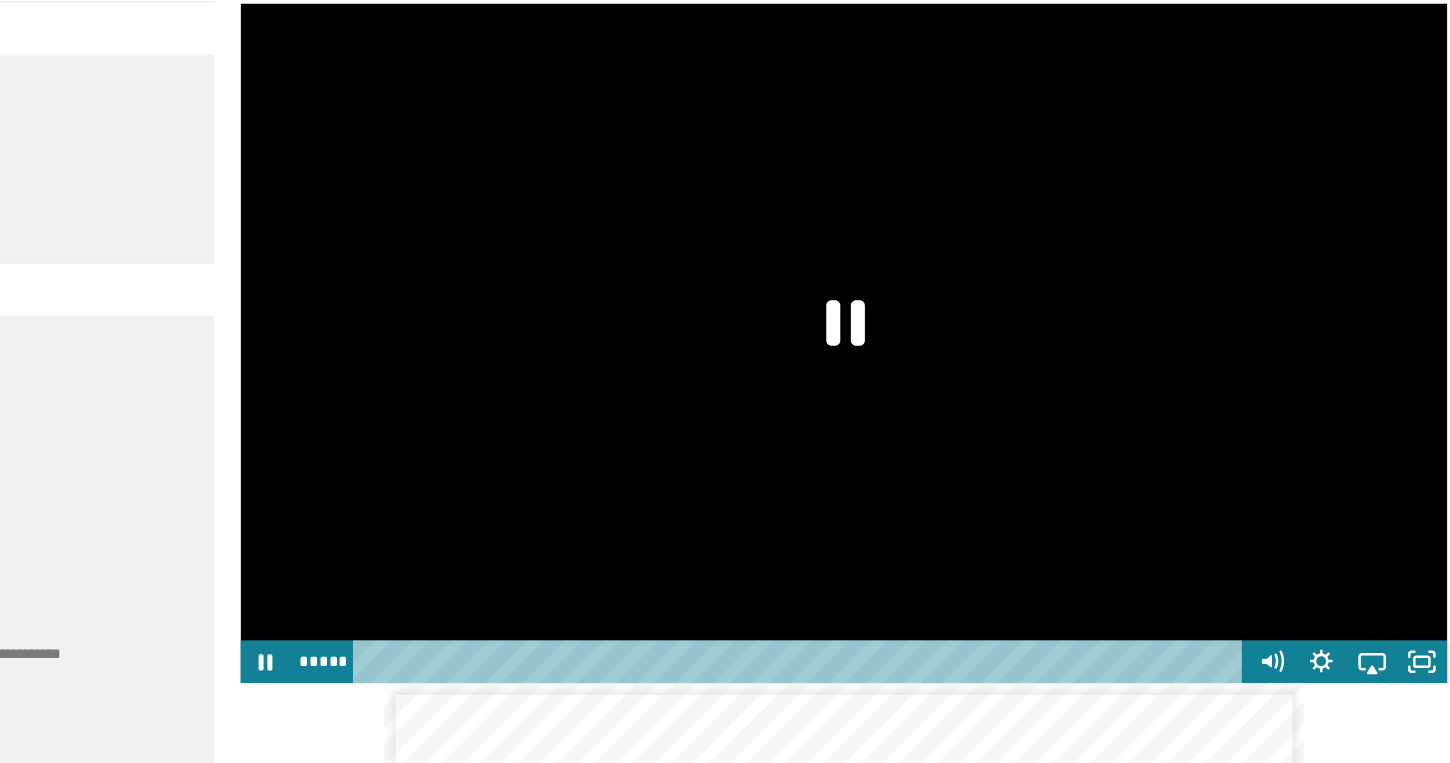 scroll, scrollTop: 648, scrollLeft: 0, axis: vertical 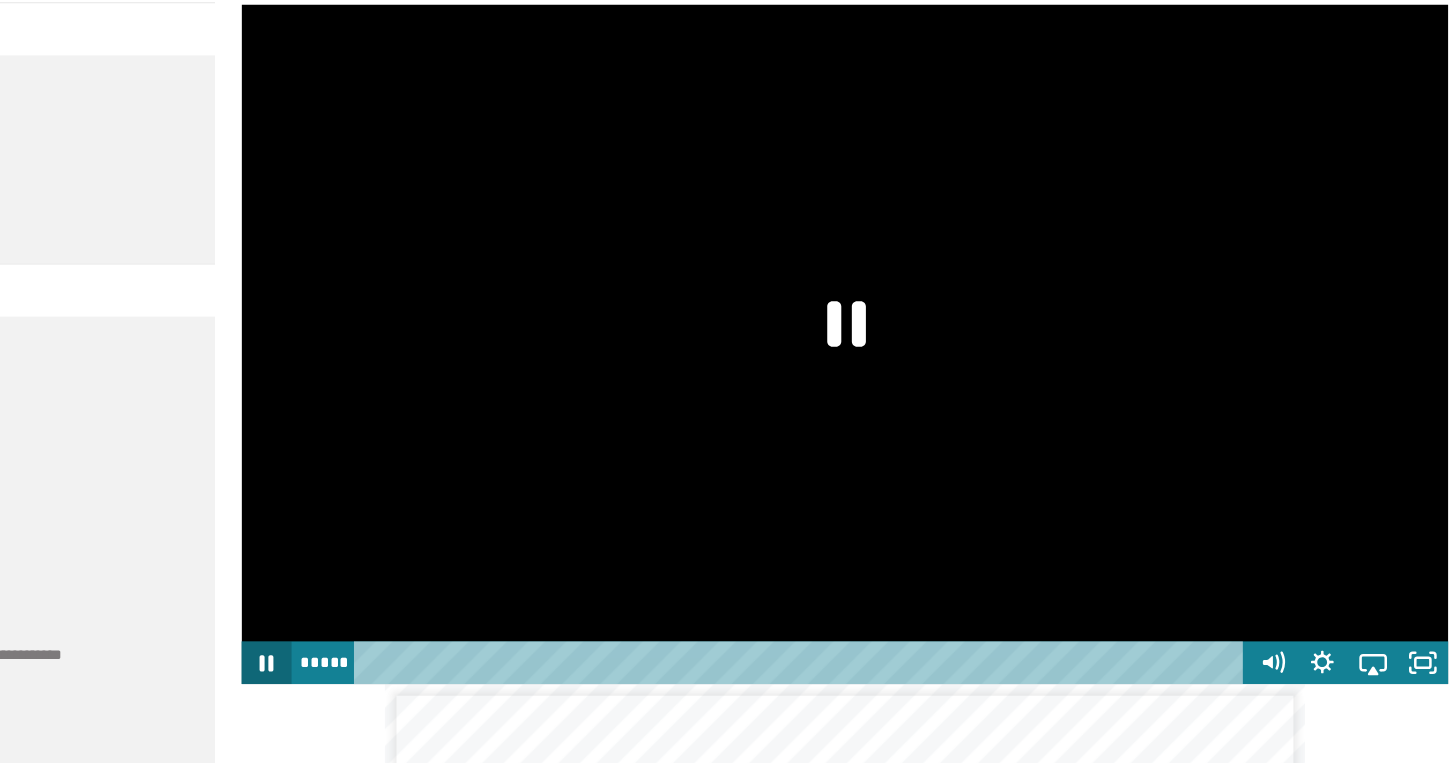 click 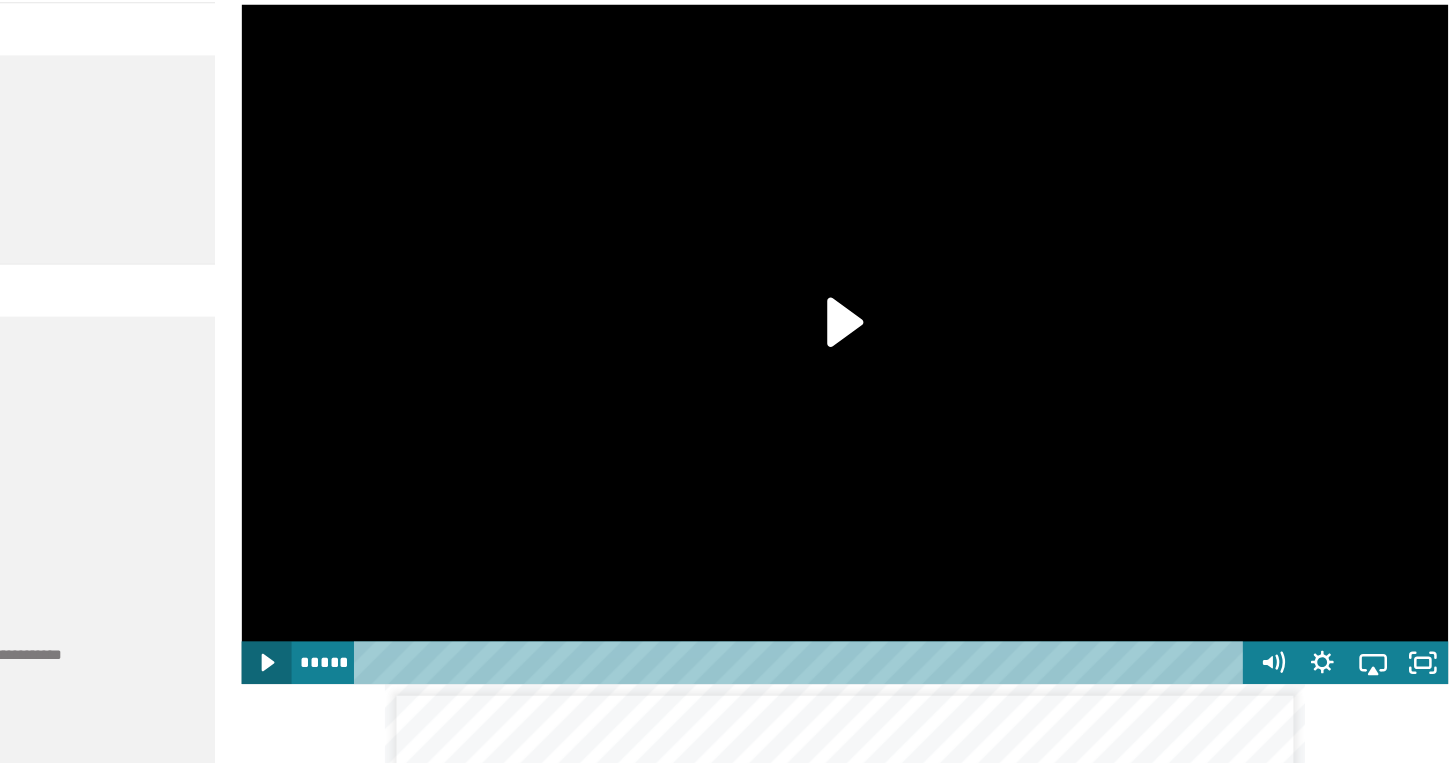click 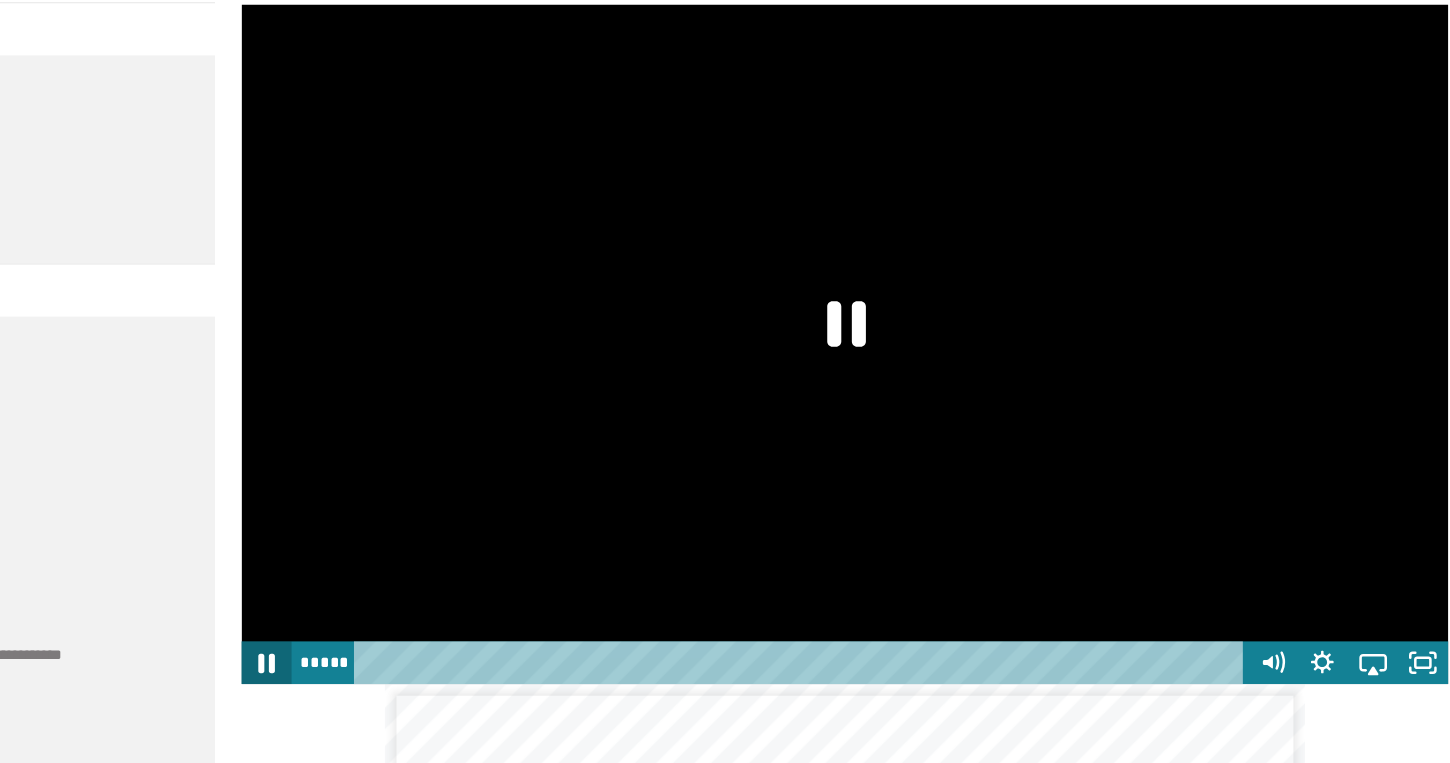 click 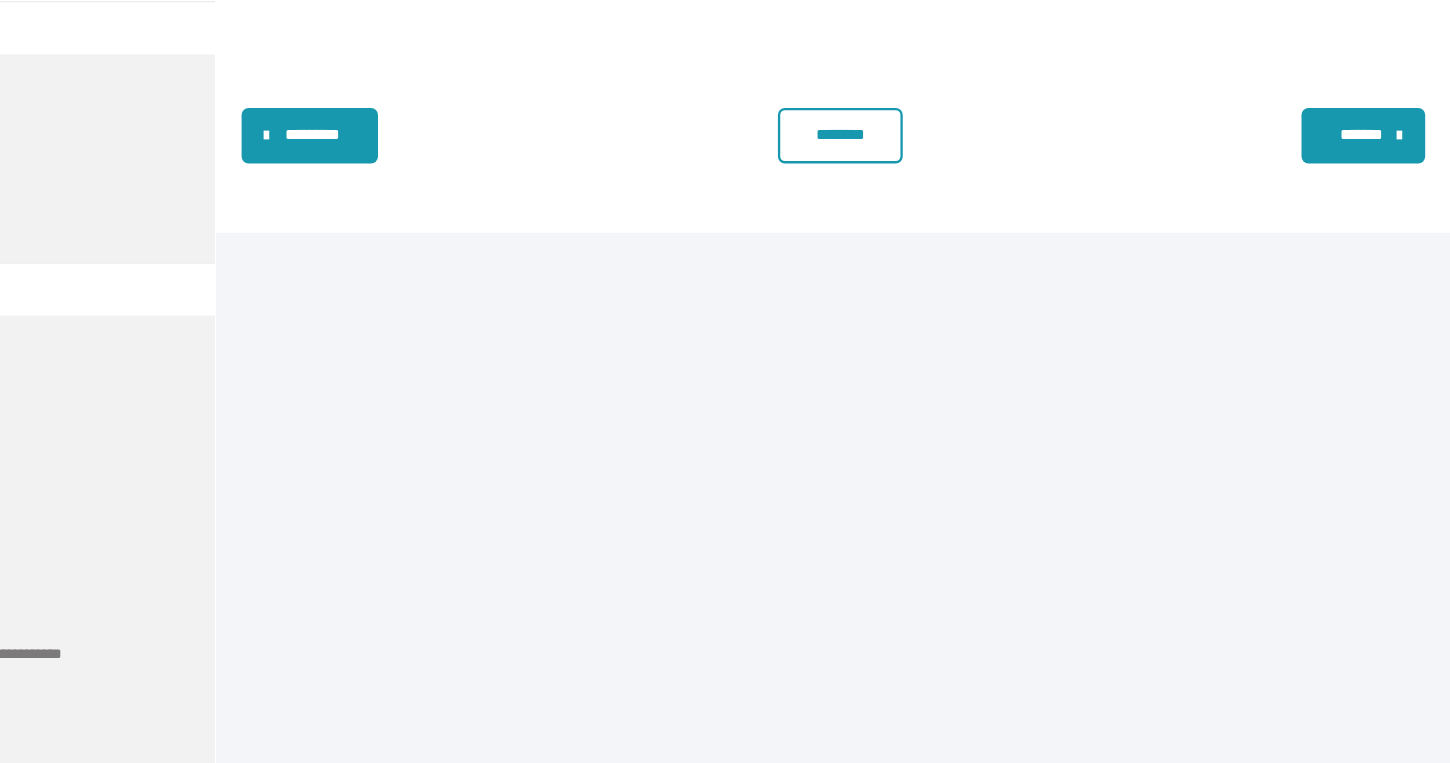 scroll, scrollTop: 6515, scrollLeft: 0, axis: vertical 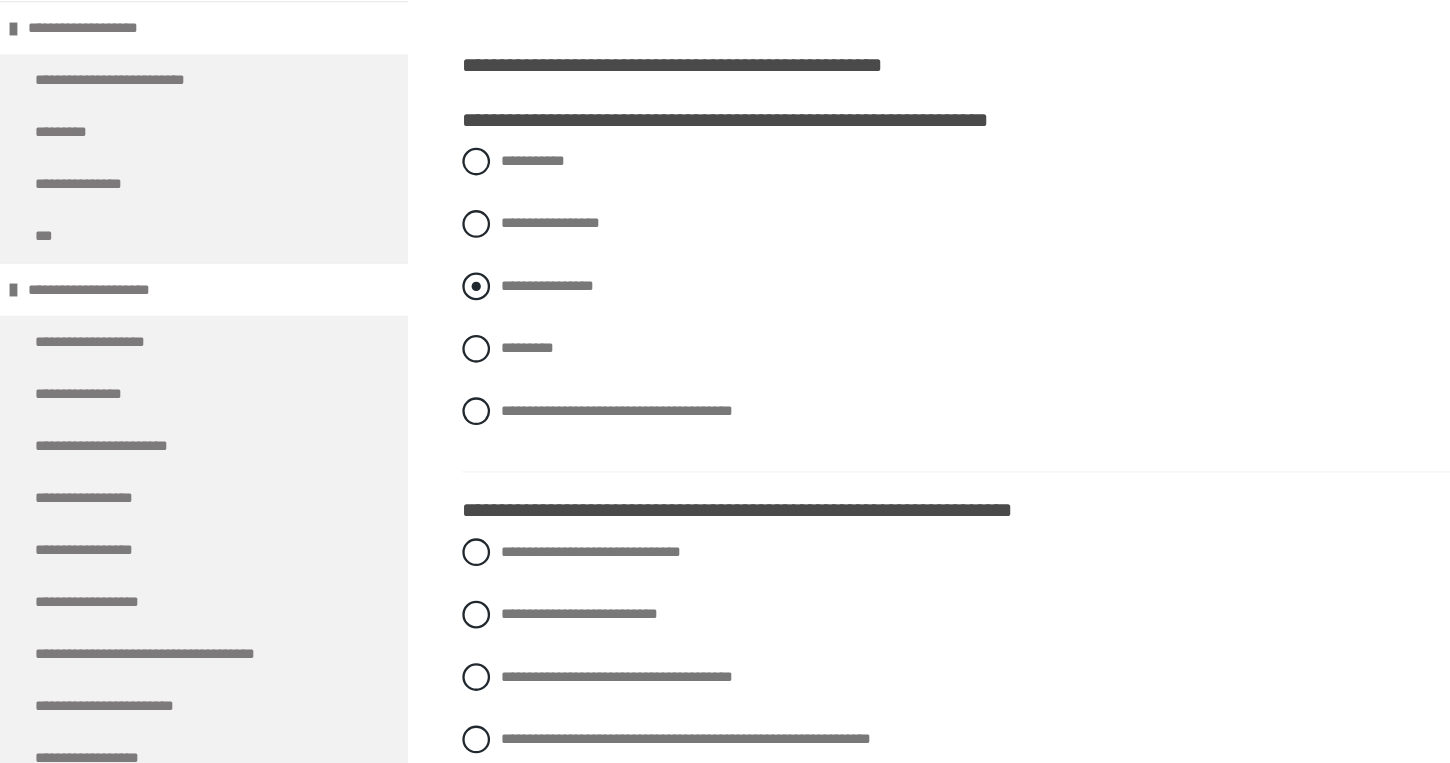 click at bounding box center (412, 351) 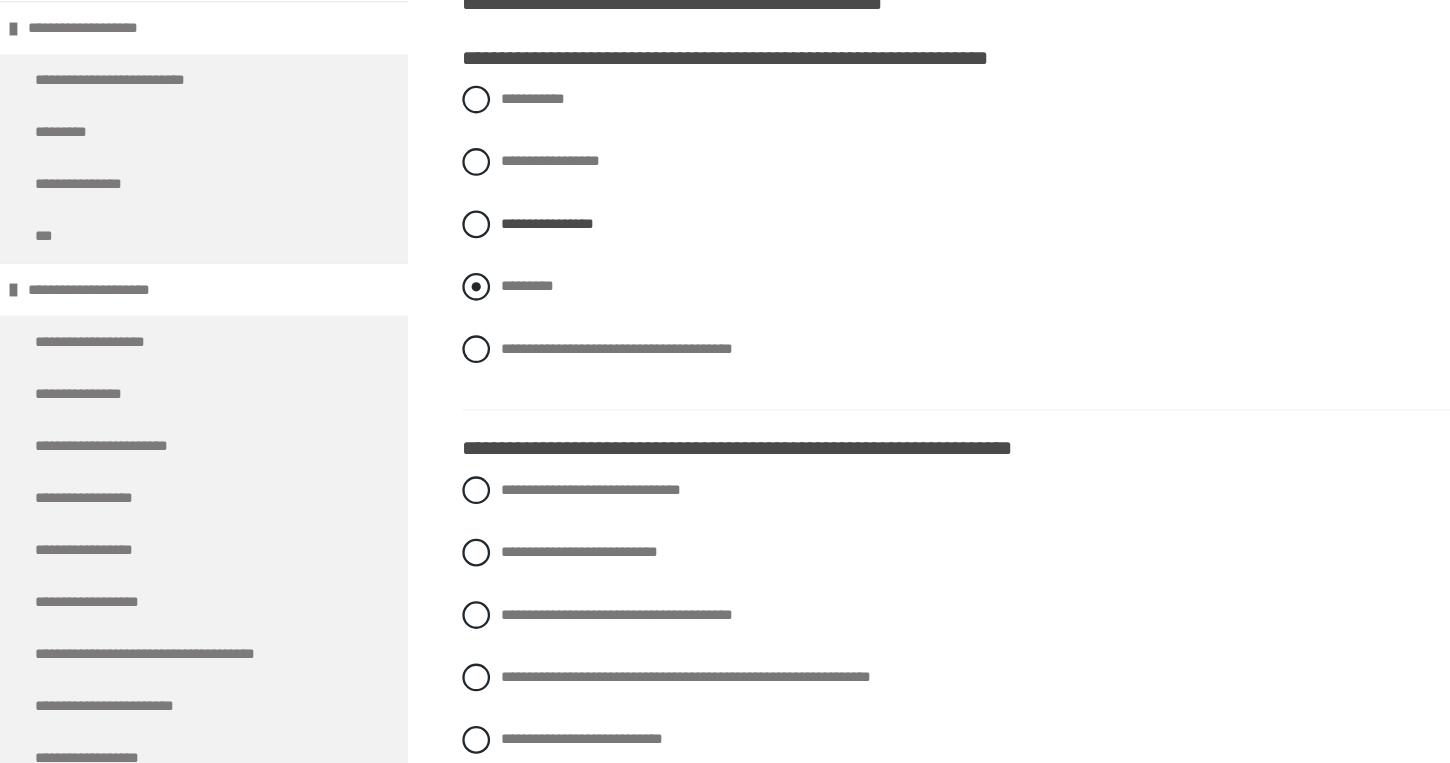 scroll, scrollTop: 521, scrollLeft: 0, axis: vertical 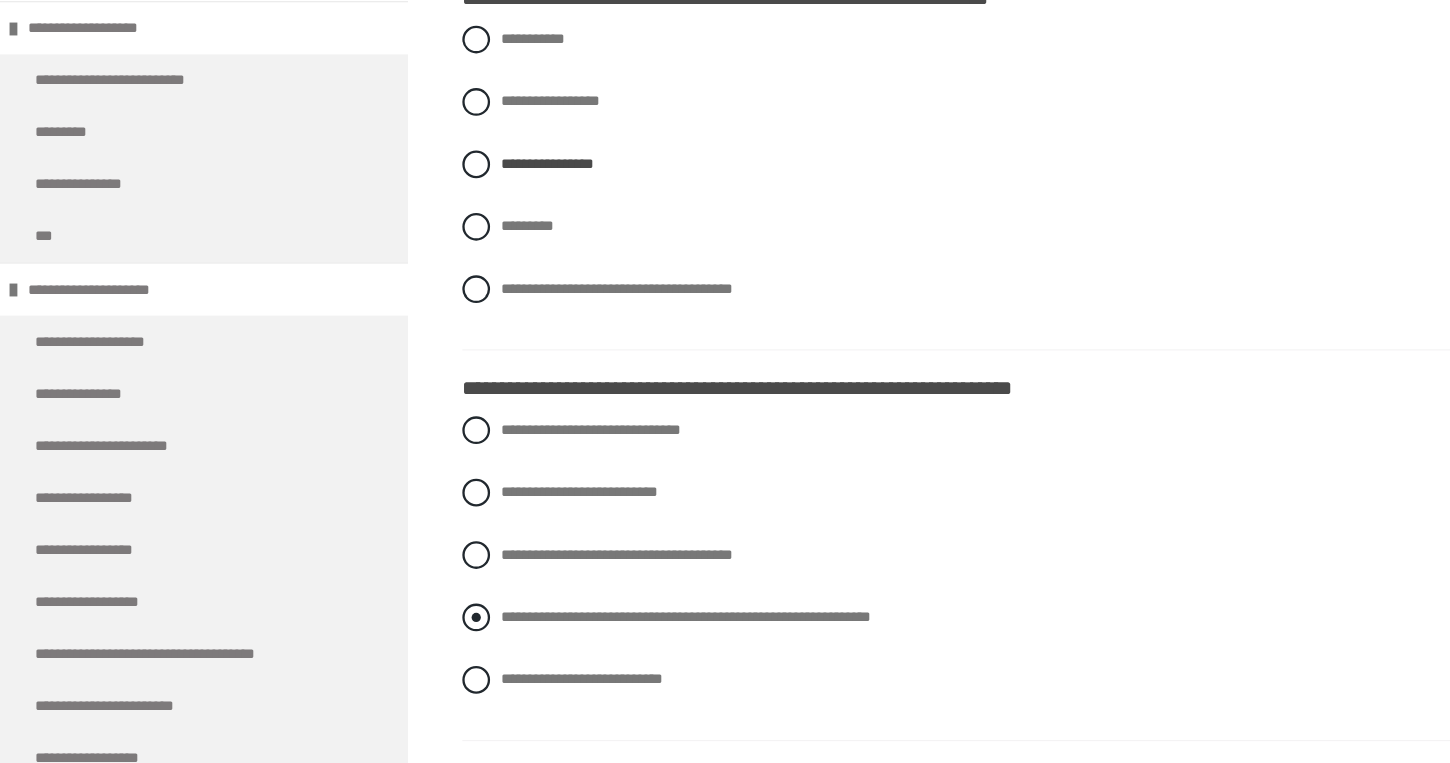 click at bounding box center [412, 637] 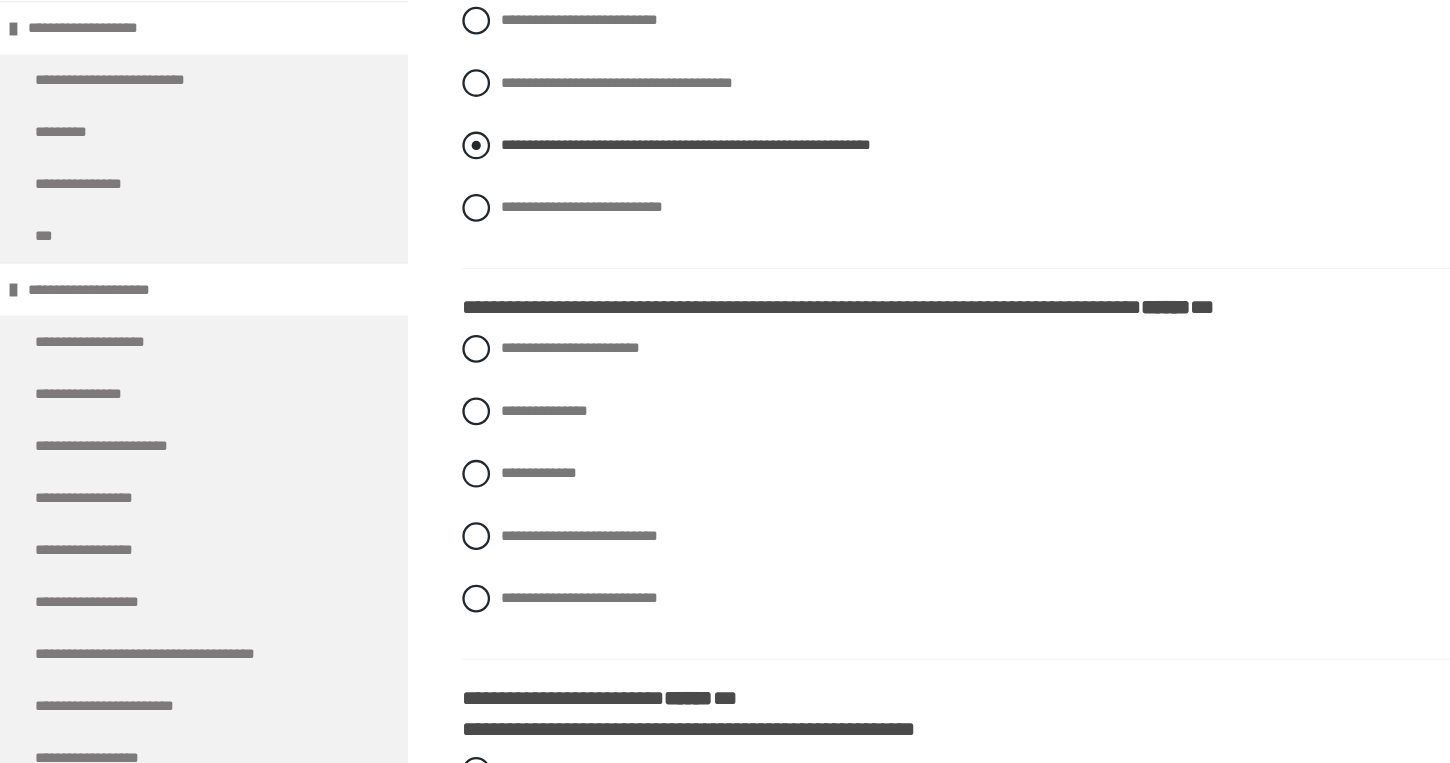 scroll, scrollTop: 988, scrollLeft: 0, axis: vertical 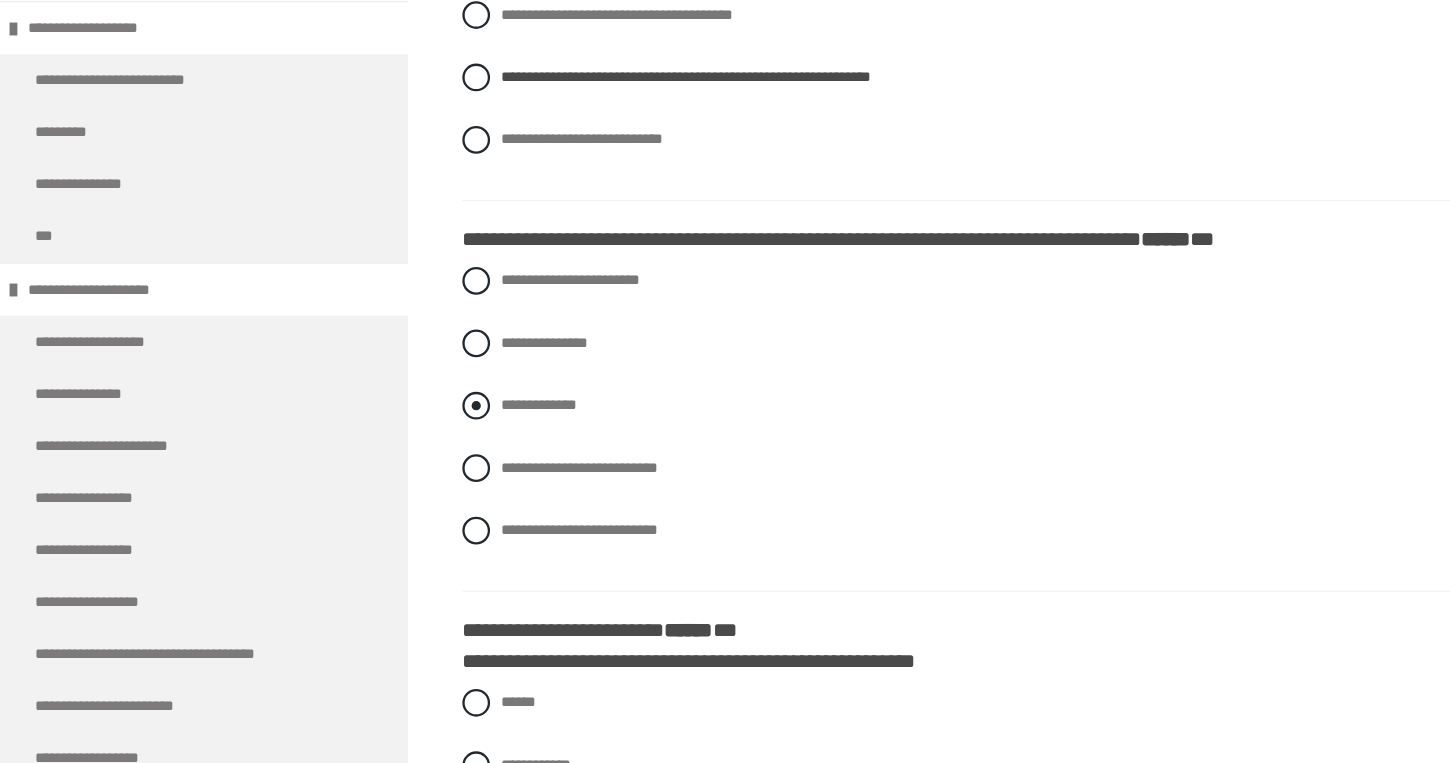click at bounding box center (412, 454) 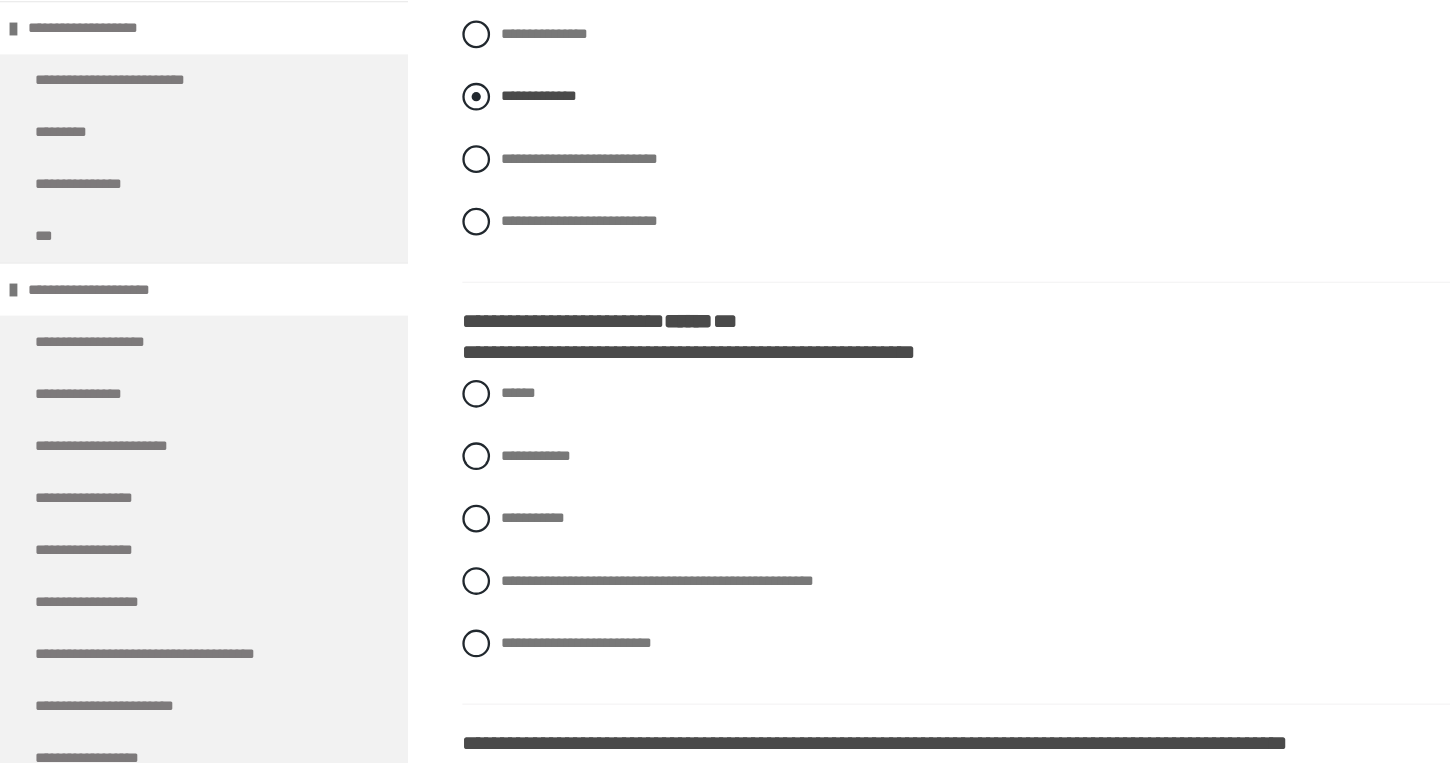 scroll, scrollTop: 1263, scrollLeft: 0, axis: vertical 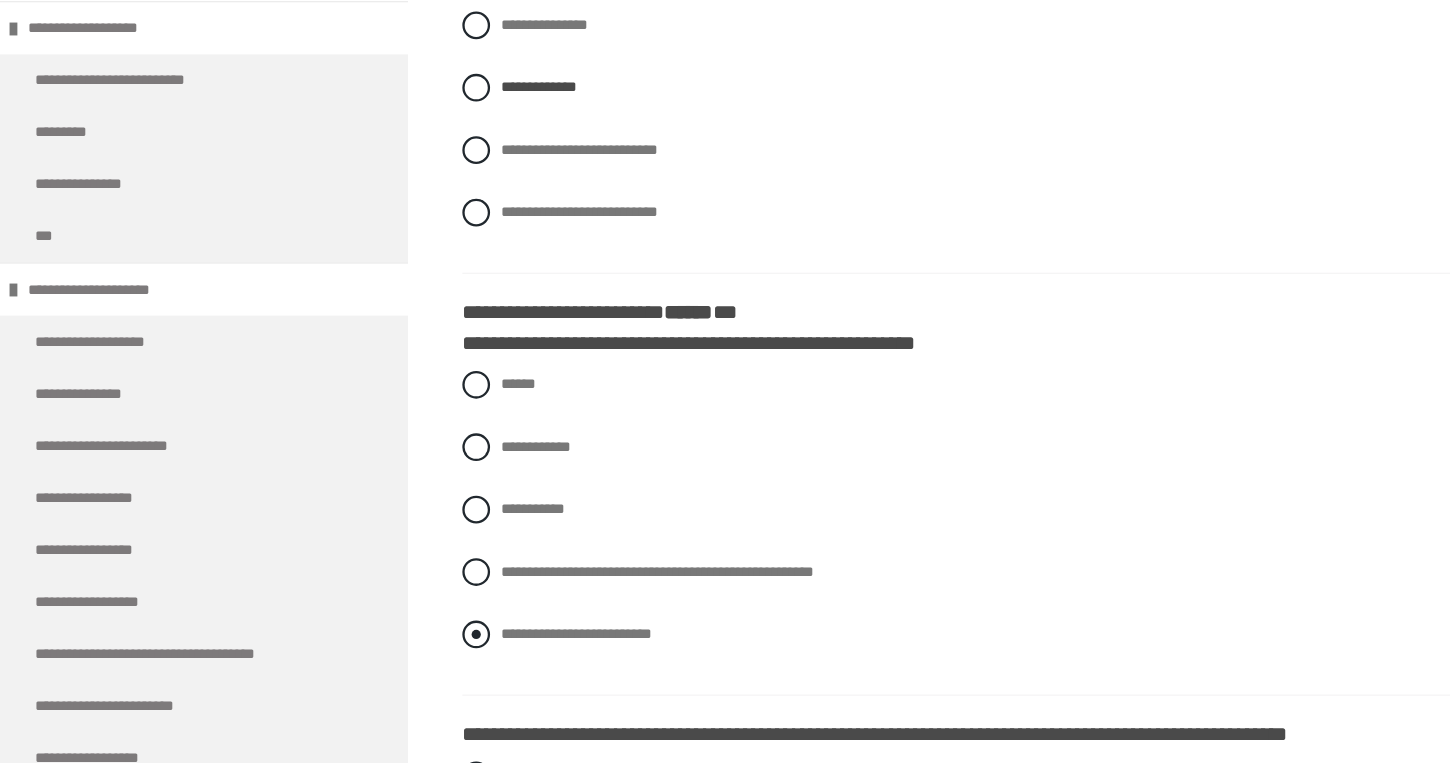 click on "**********" at bounding box center (898, 652) 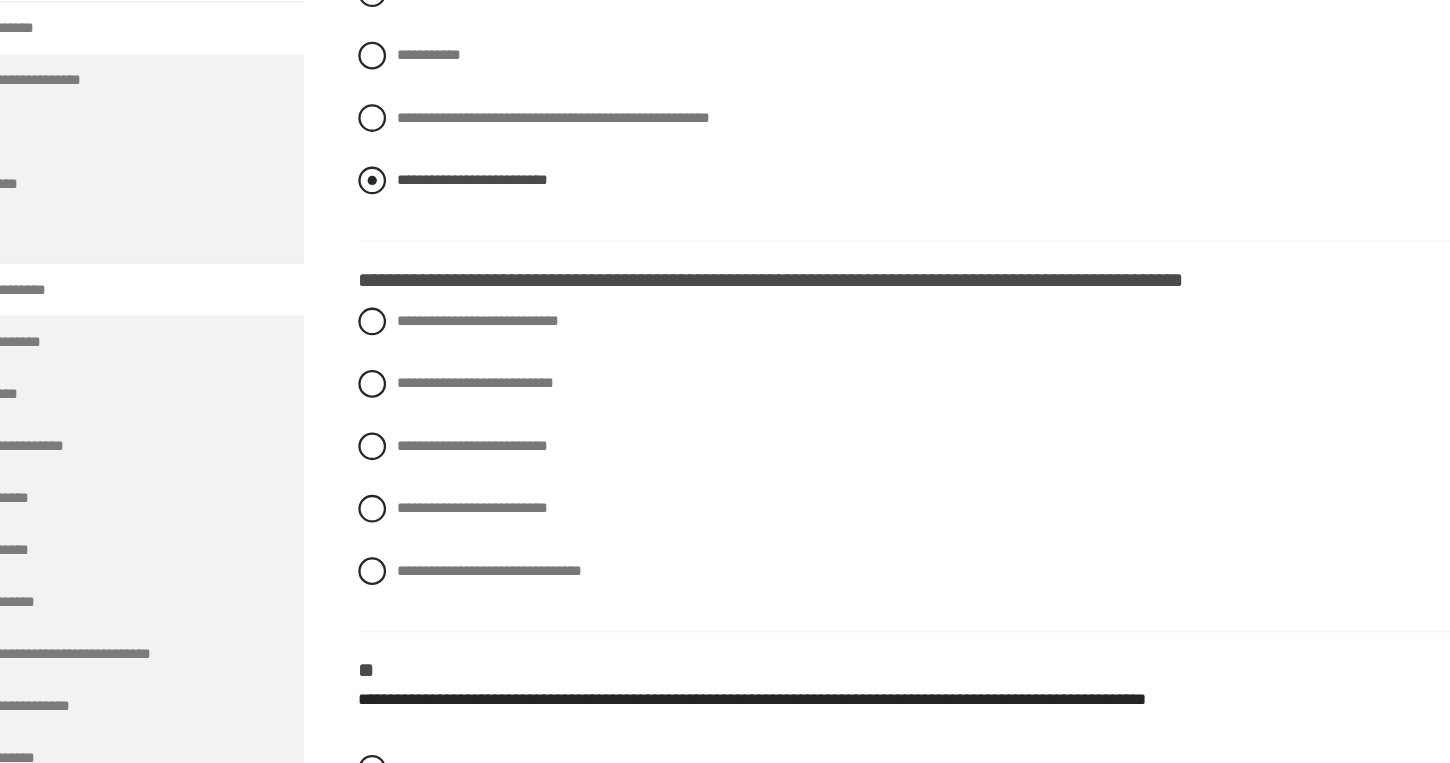 scroll, scrollTop: 1657, scrollLeft: 0, axis: vertical 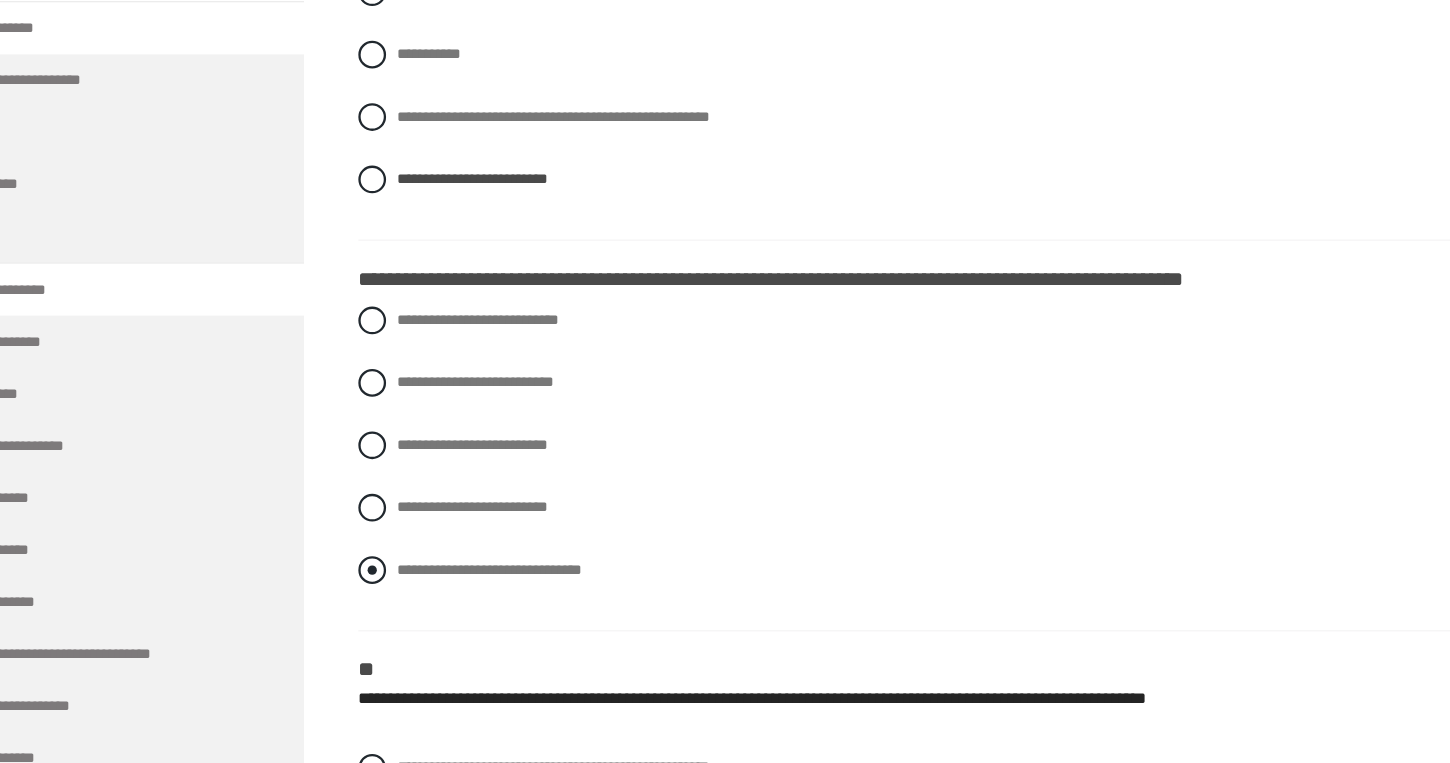 click at bounding box center (412, 596) 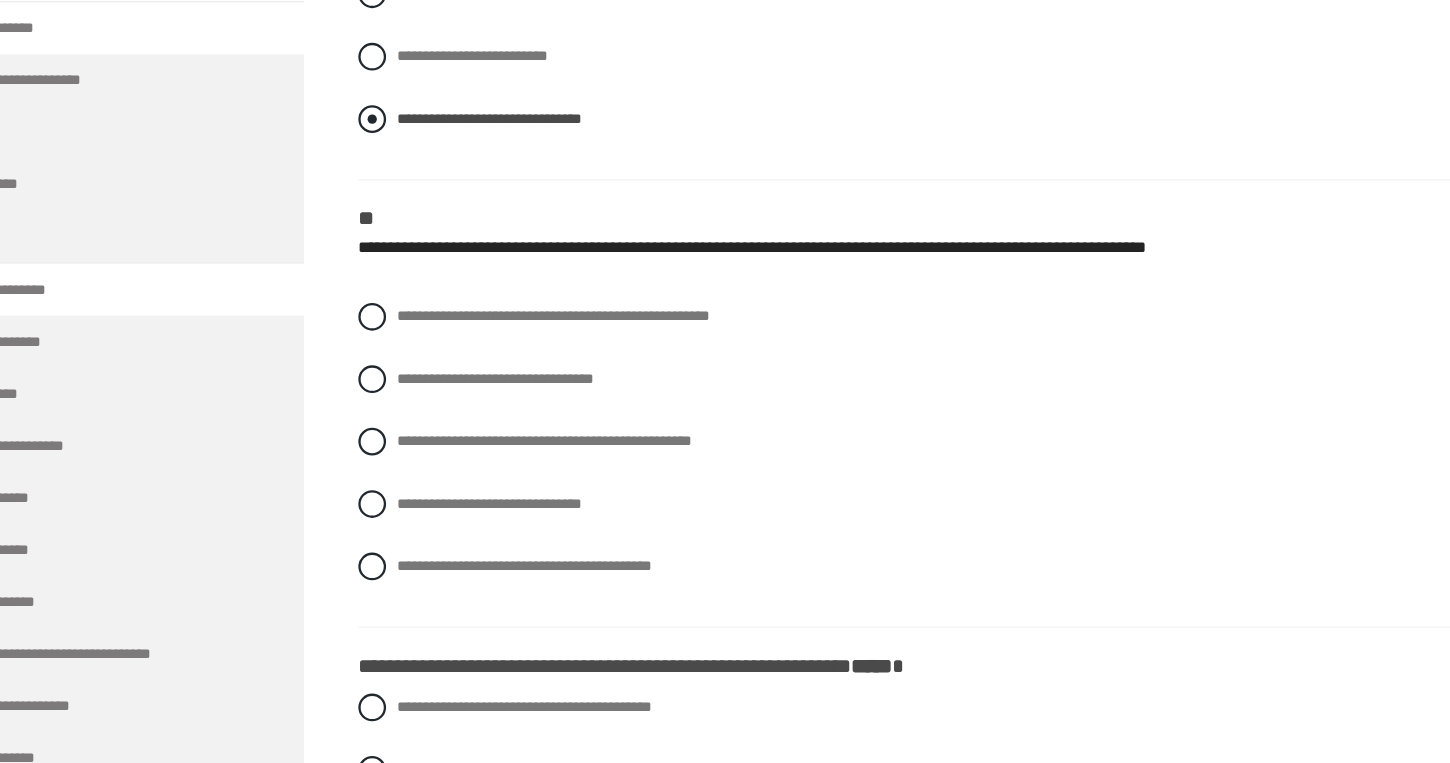 scroll, scrollTop: 2048, scrollLeft: 0, axis: vertical 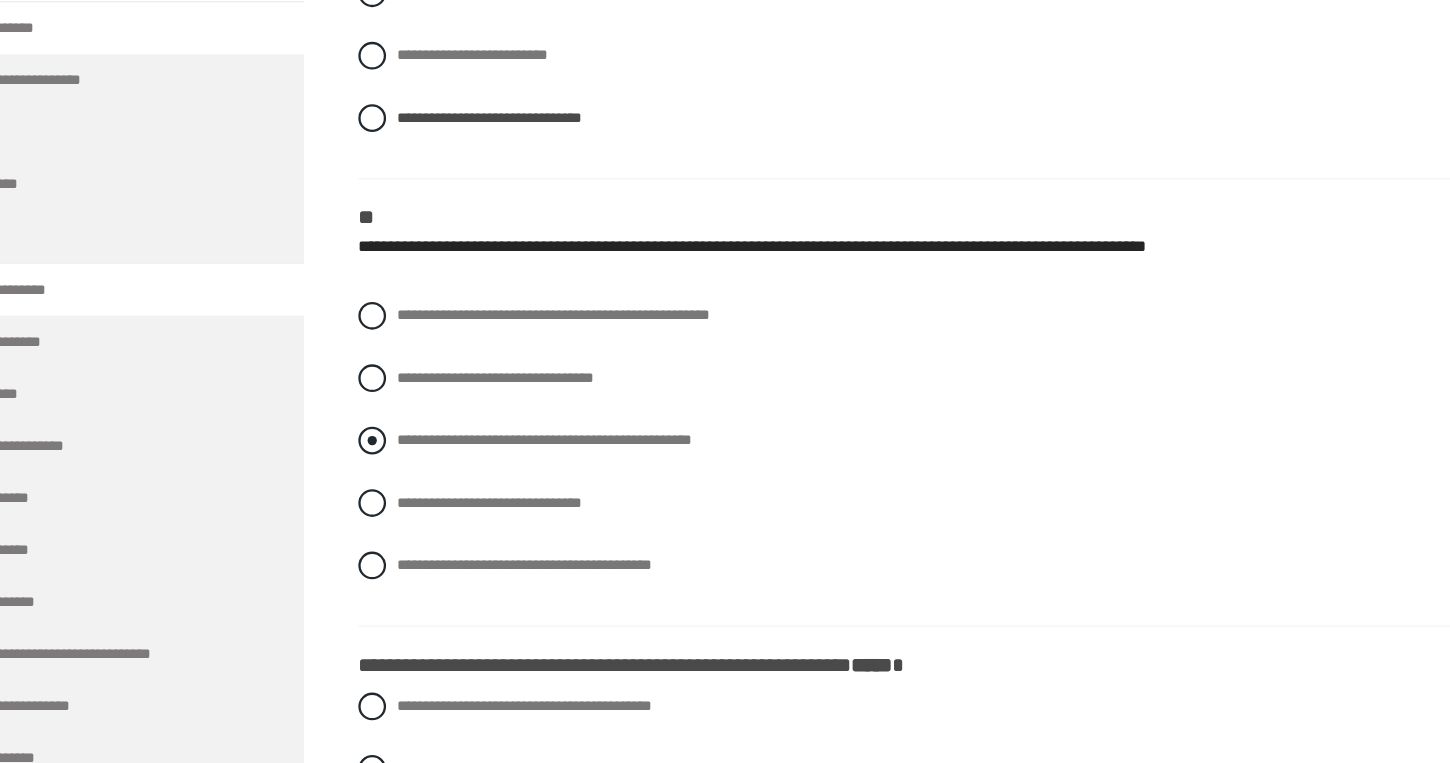 click at bounding box center [412, 484] 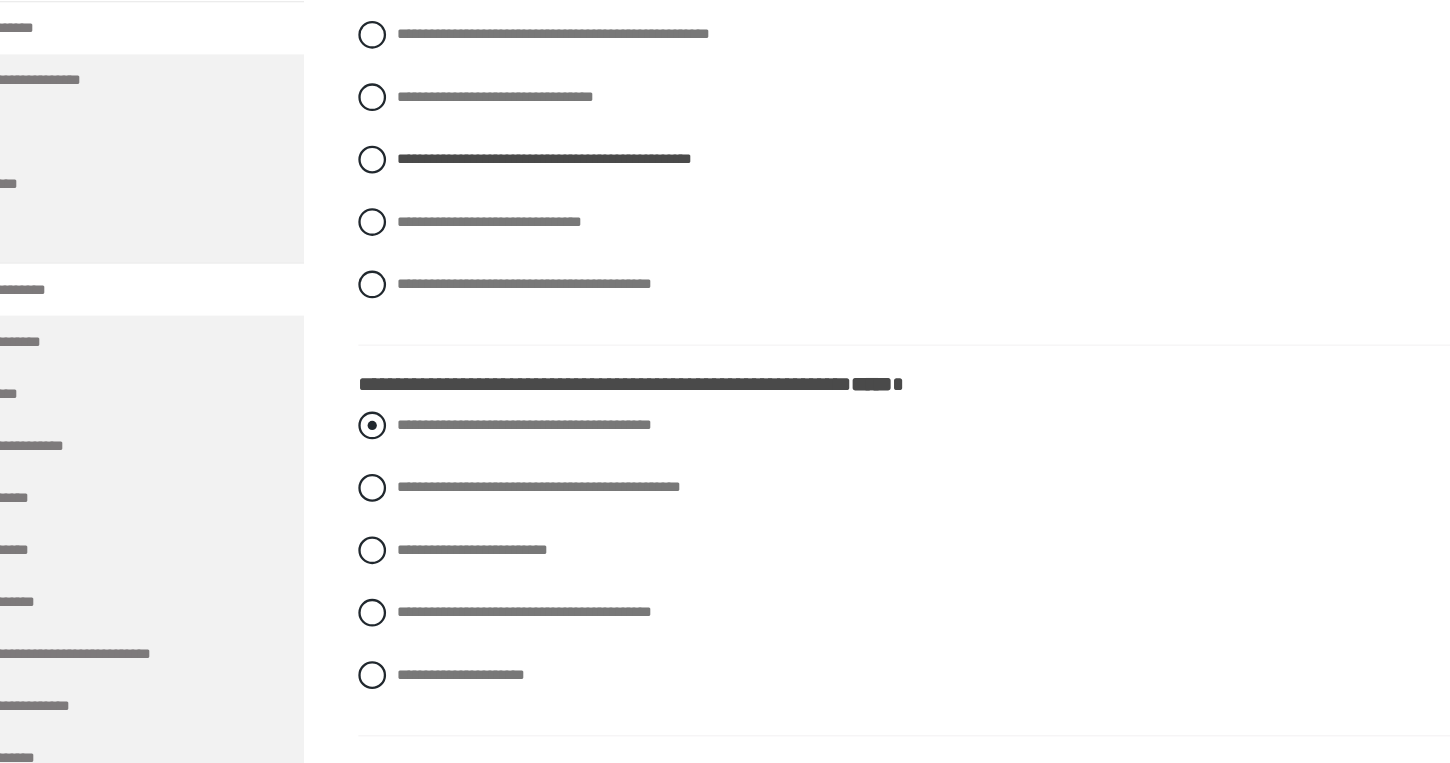scroll, scrollTop: 2293, scrollLeft: 0, axis: vertical 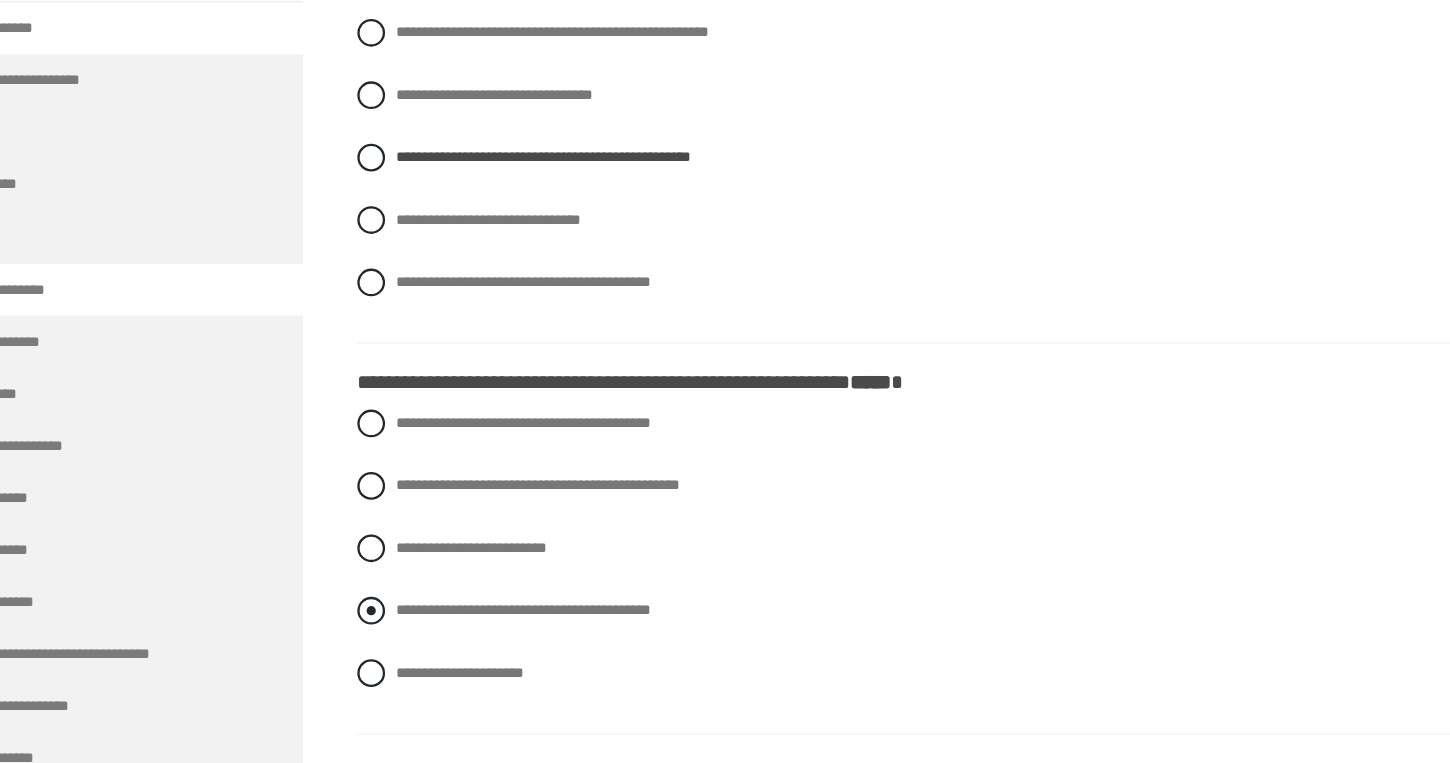 click on "**********" at bounding box center (898, 631) 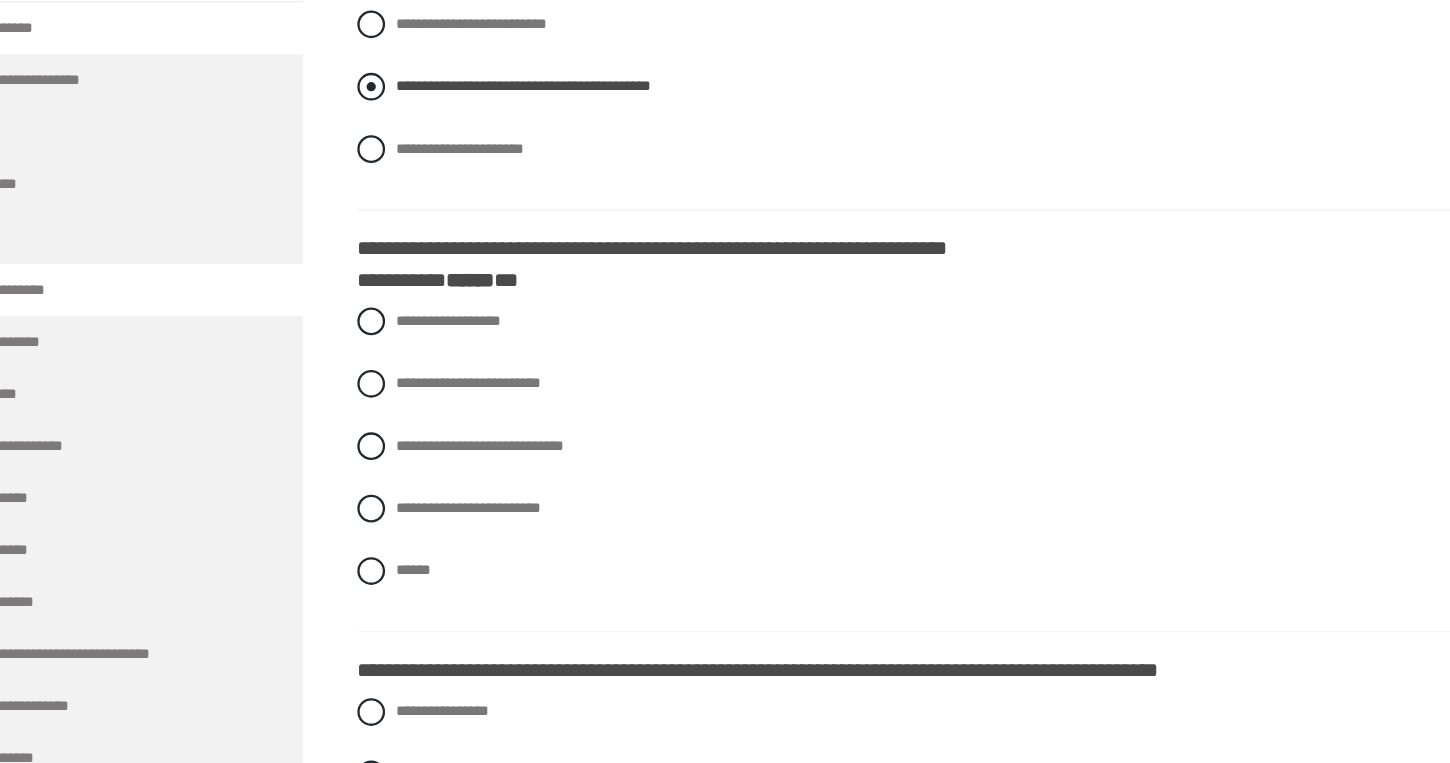 scroll, scrollTop: 2780, scrollLeft: 0, axis: vertical 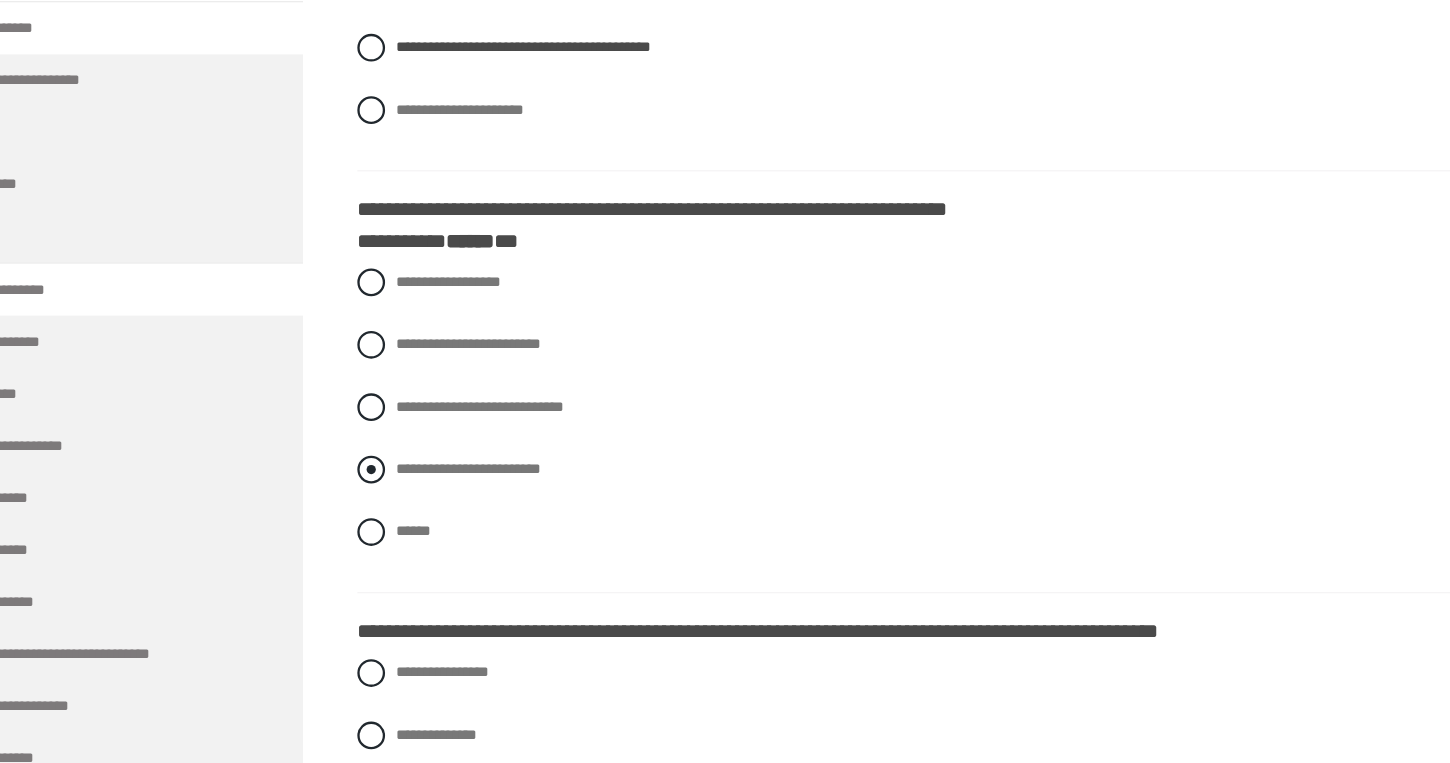 click at bounding box center (412, 509) 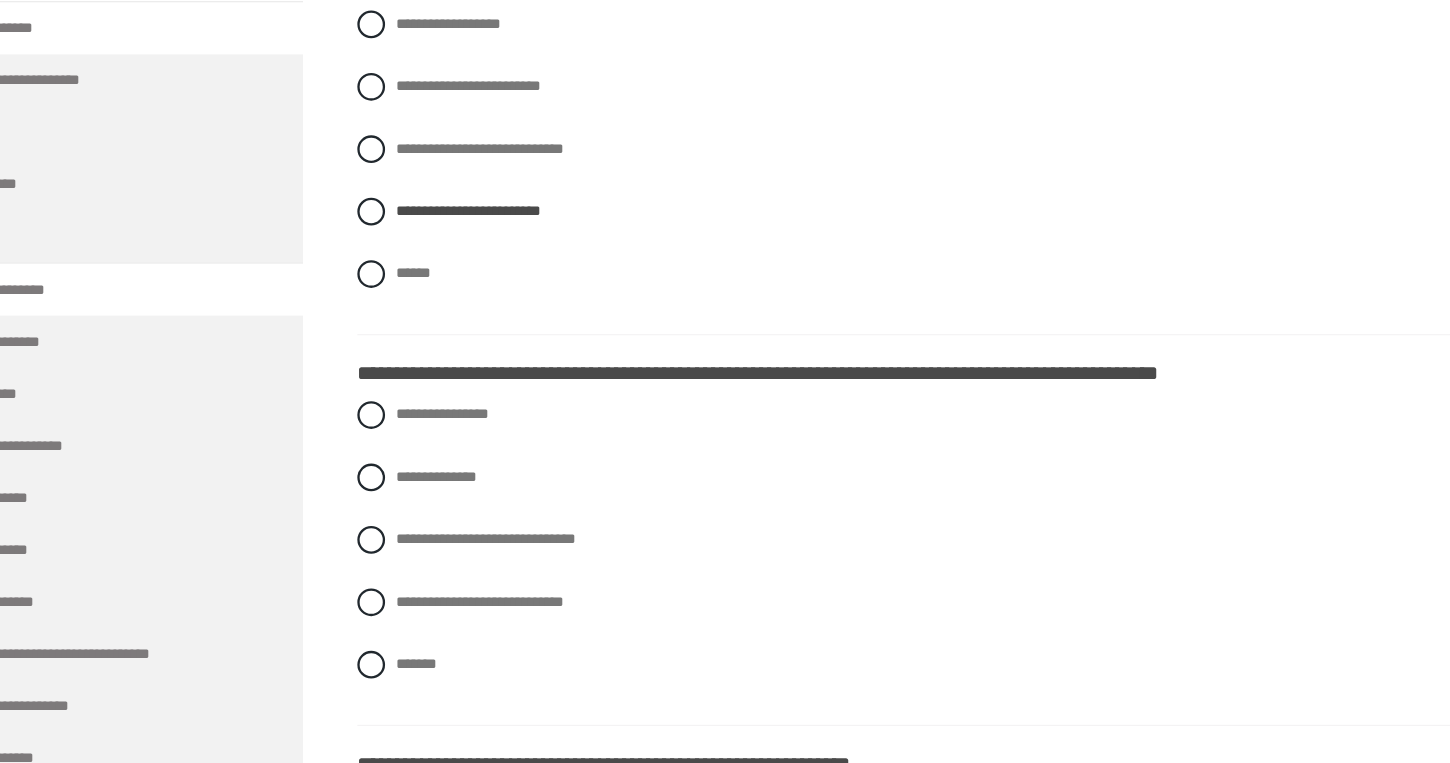 scroll, scrollTop: 3004, scrollLeft: 0, axis: vertical 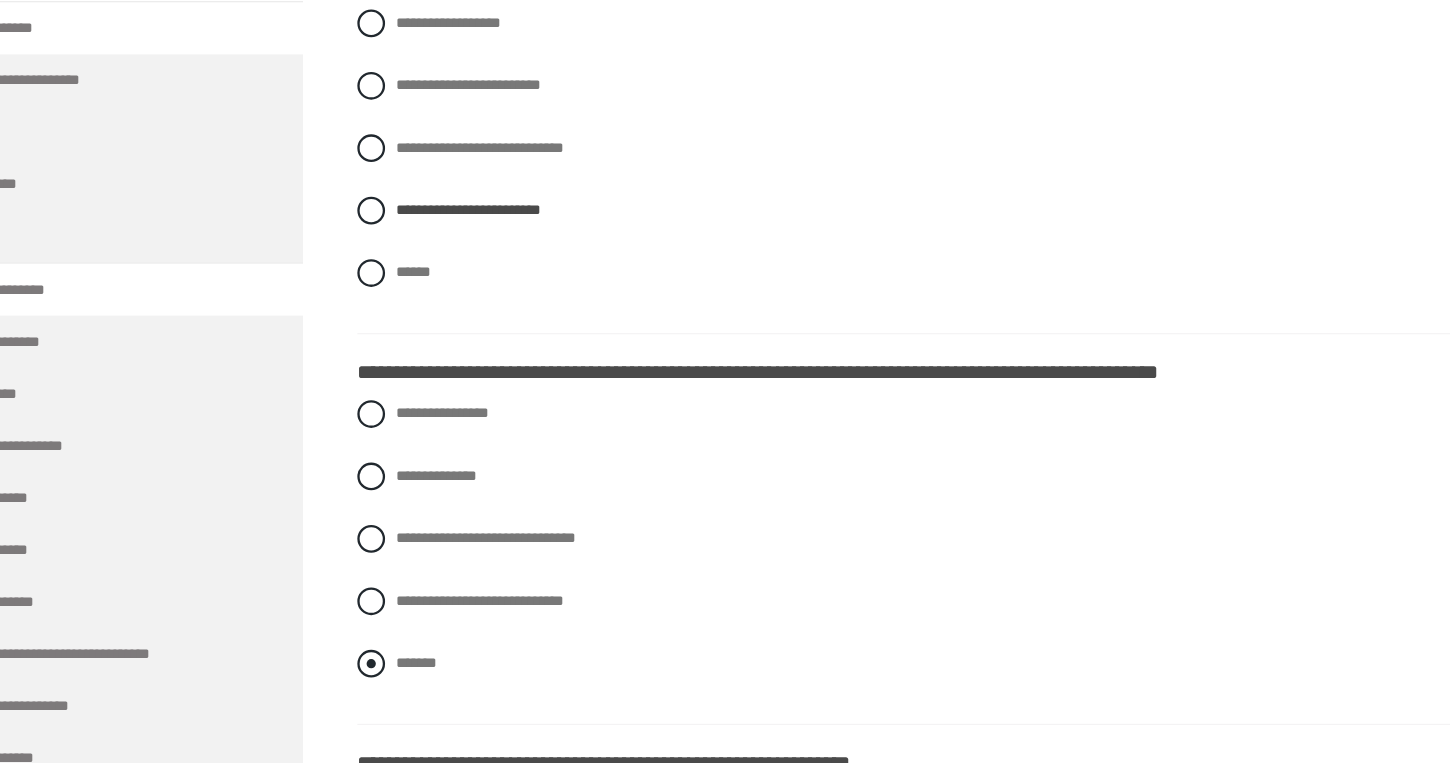 click at bounding box center [412, 677] 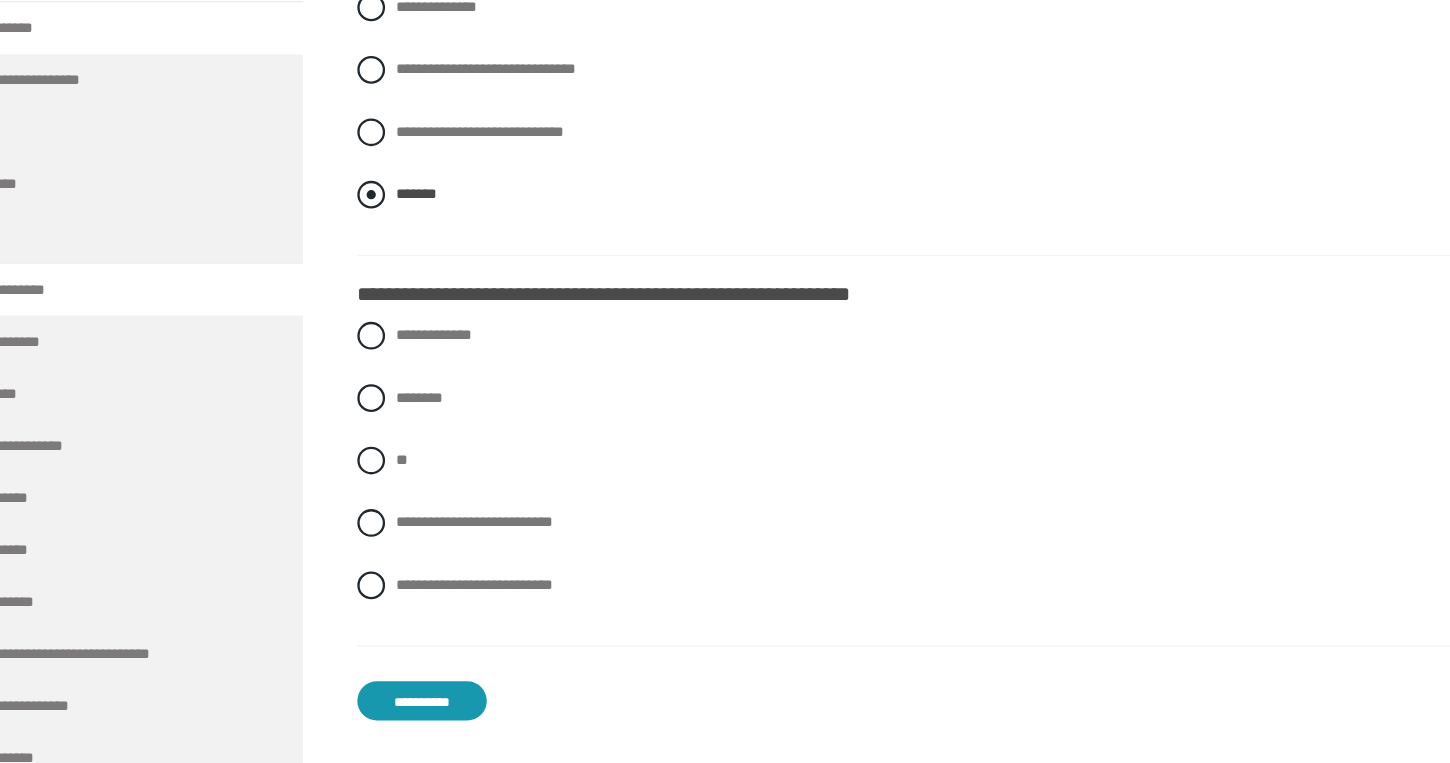 scroll, scrollTop: 3411, scrollLeft: 0, axis: vertical 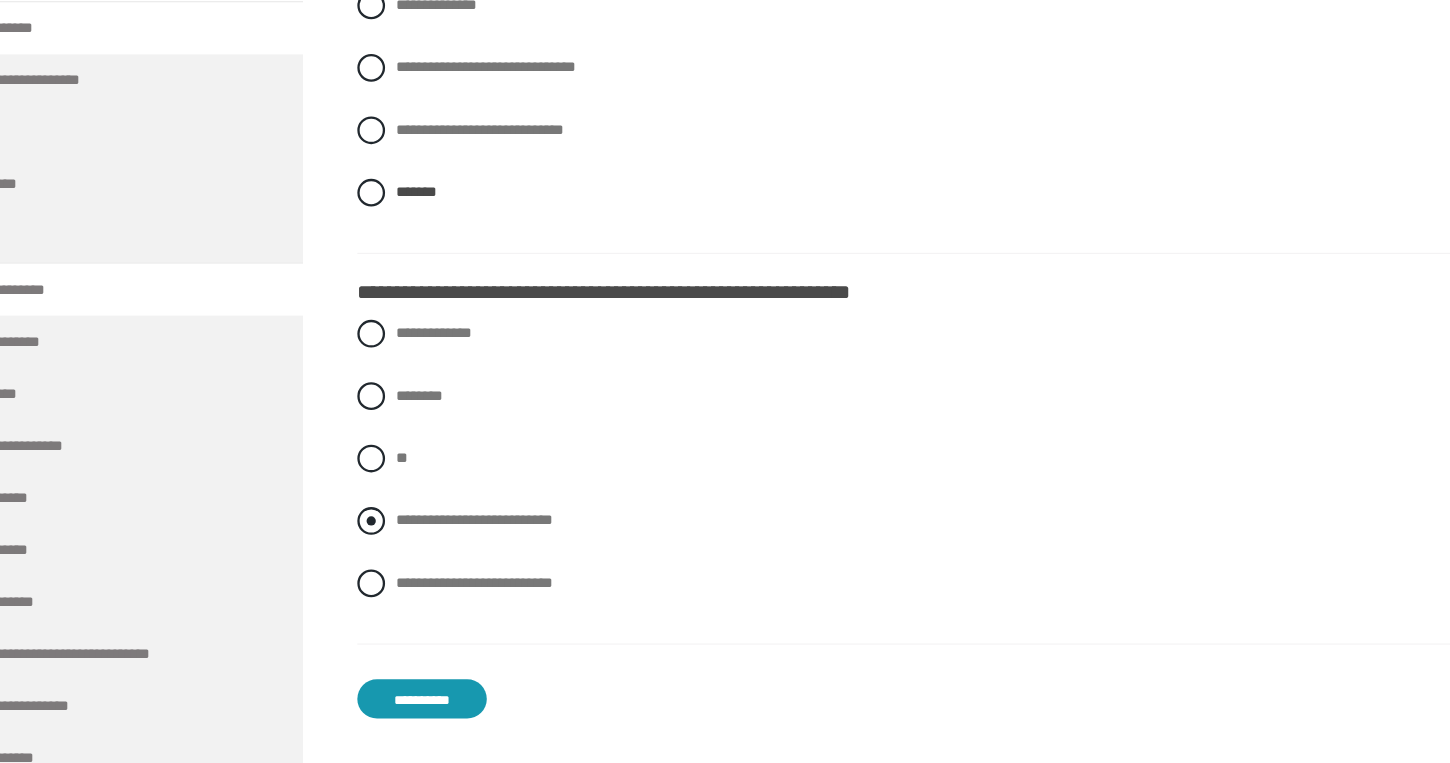 click at bounding box center (412, 554) 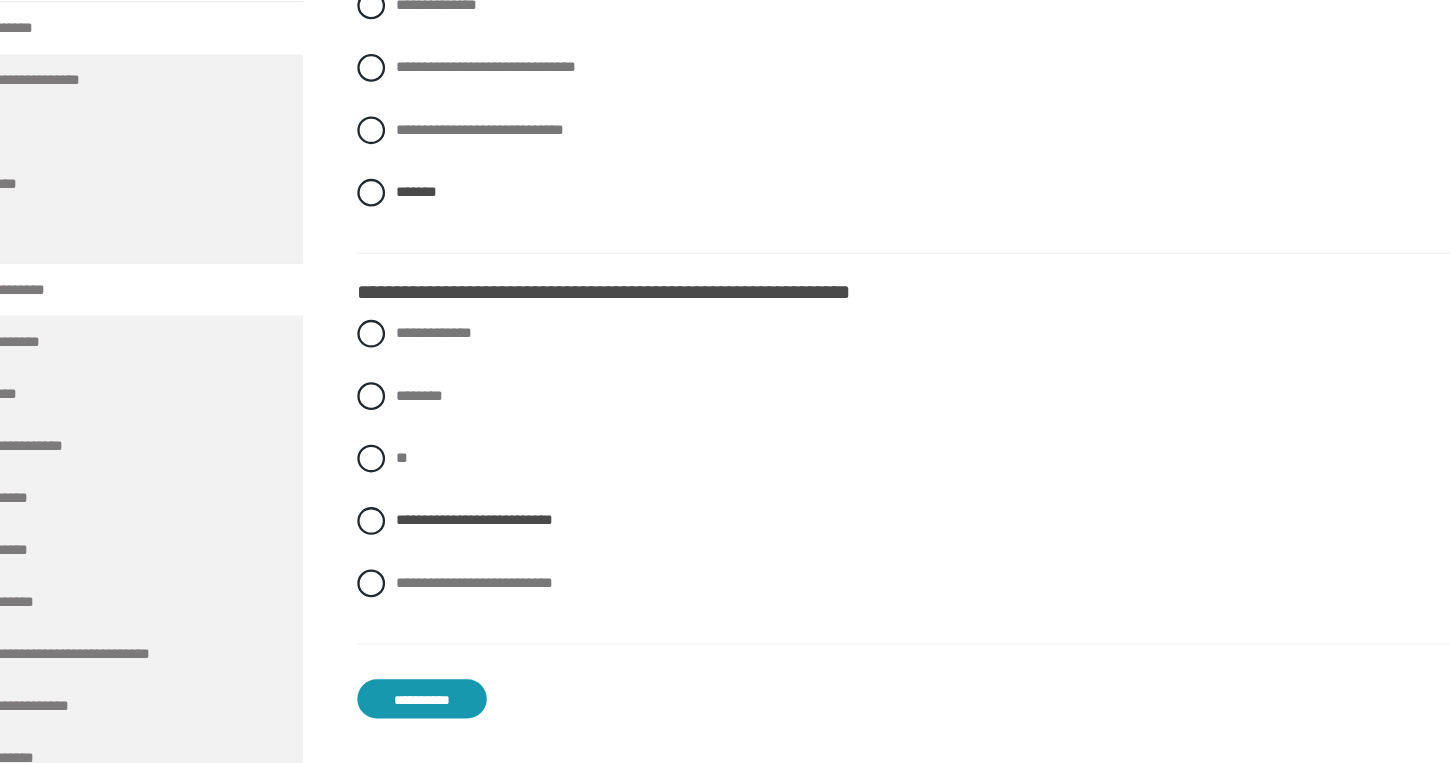 click on "**********" at bounding box center [456, 708] 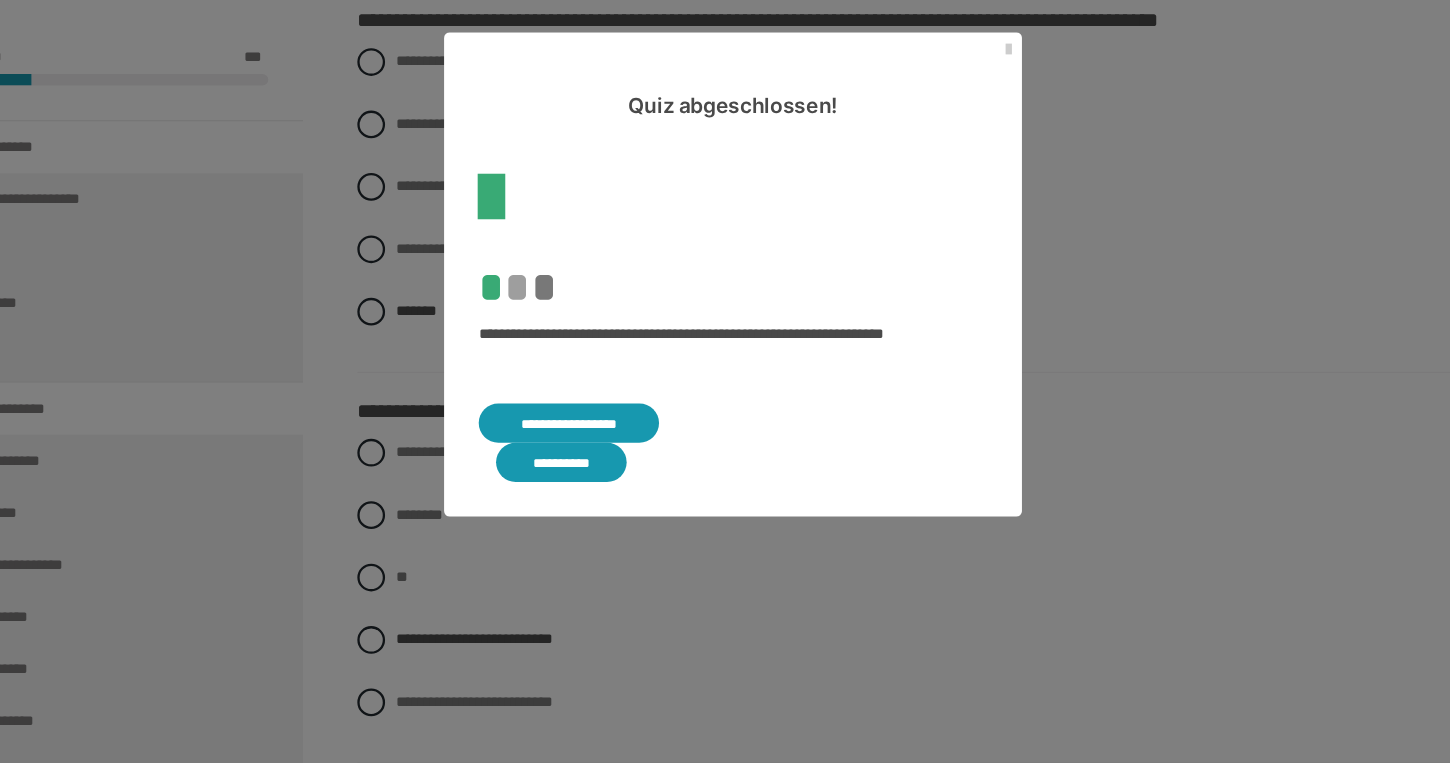 scroll, scrollTop: 583, scrollLeft: 0, axis: vertical 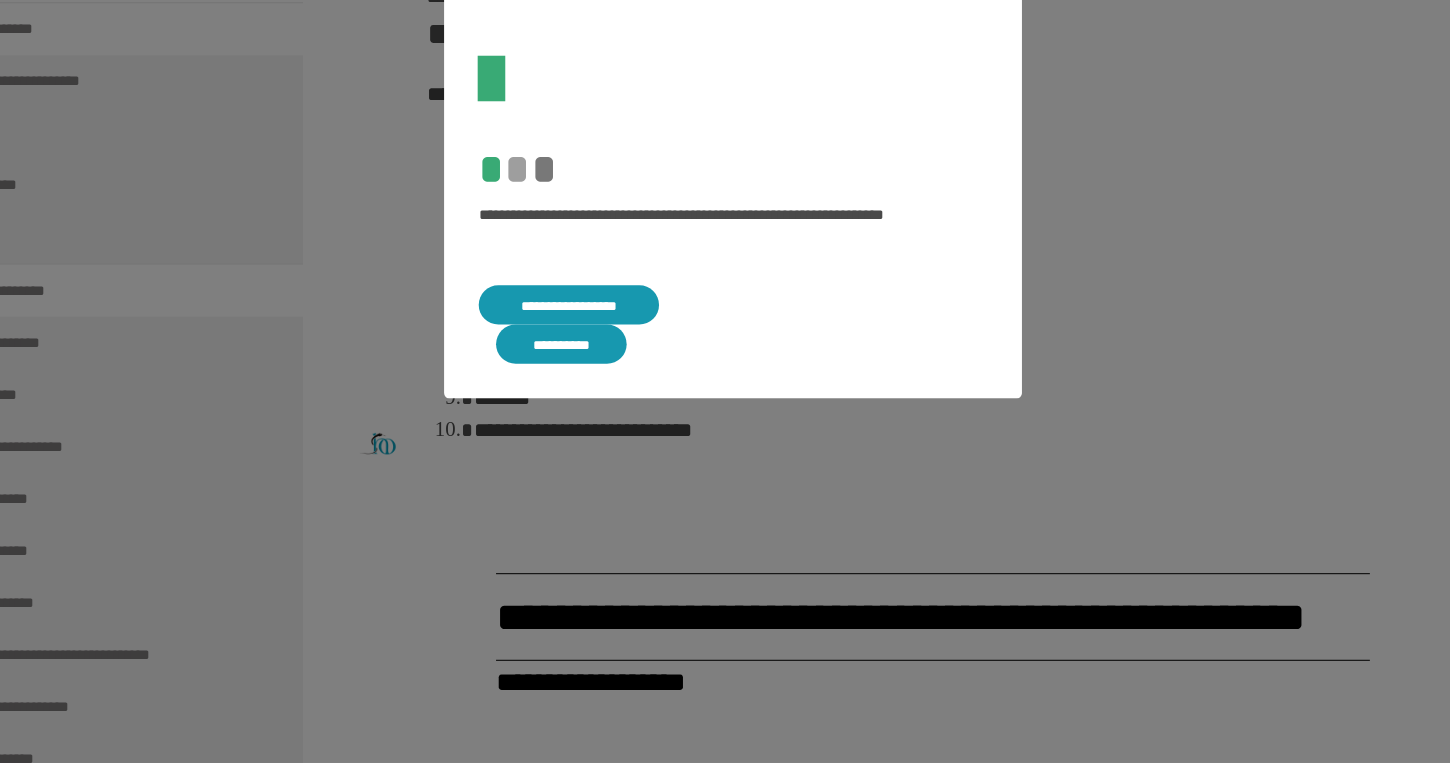 click on "**********" at bounding box center [583, 366] 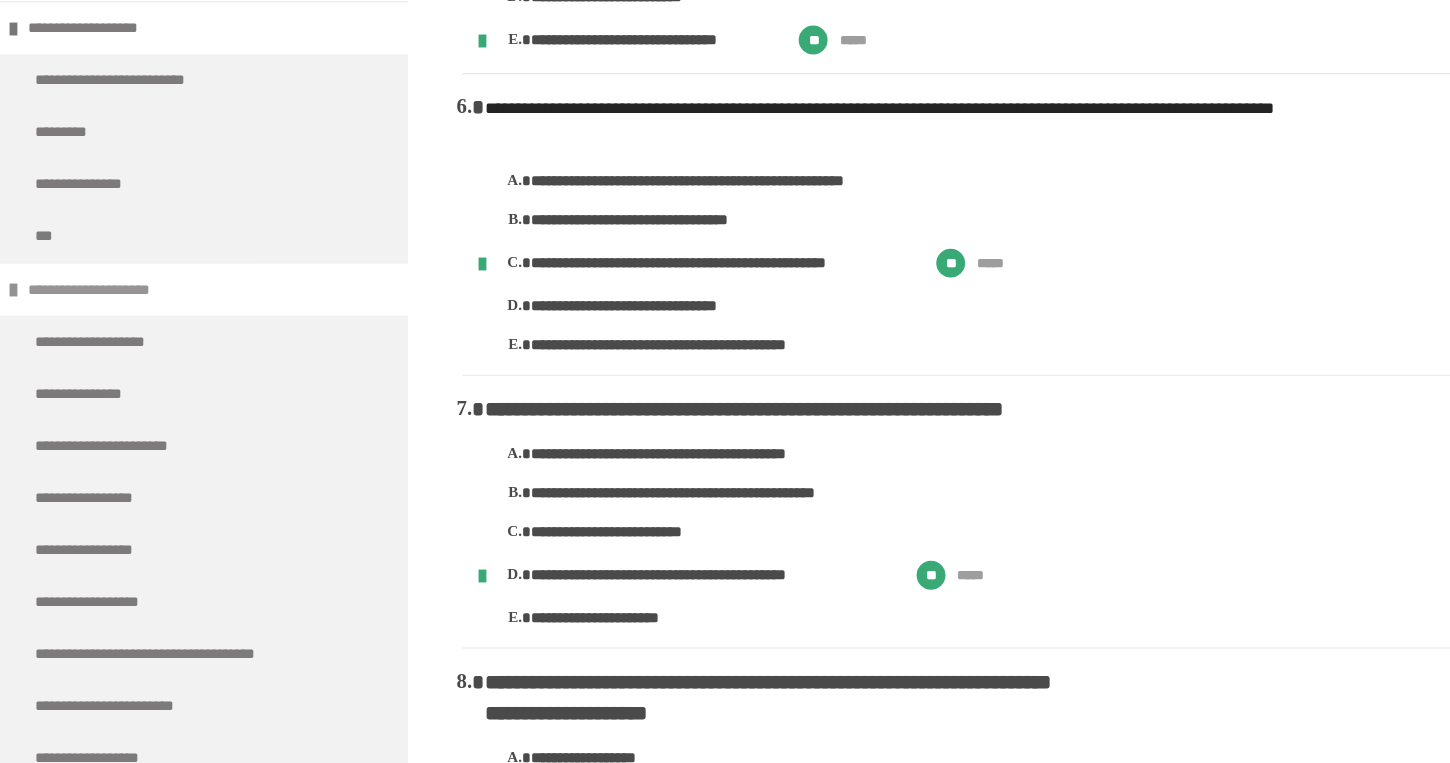 scroll, scrollTop: 2007, scrollLeft: 0, axis: vertical 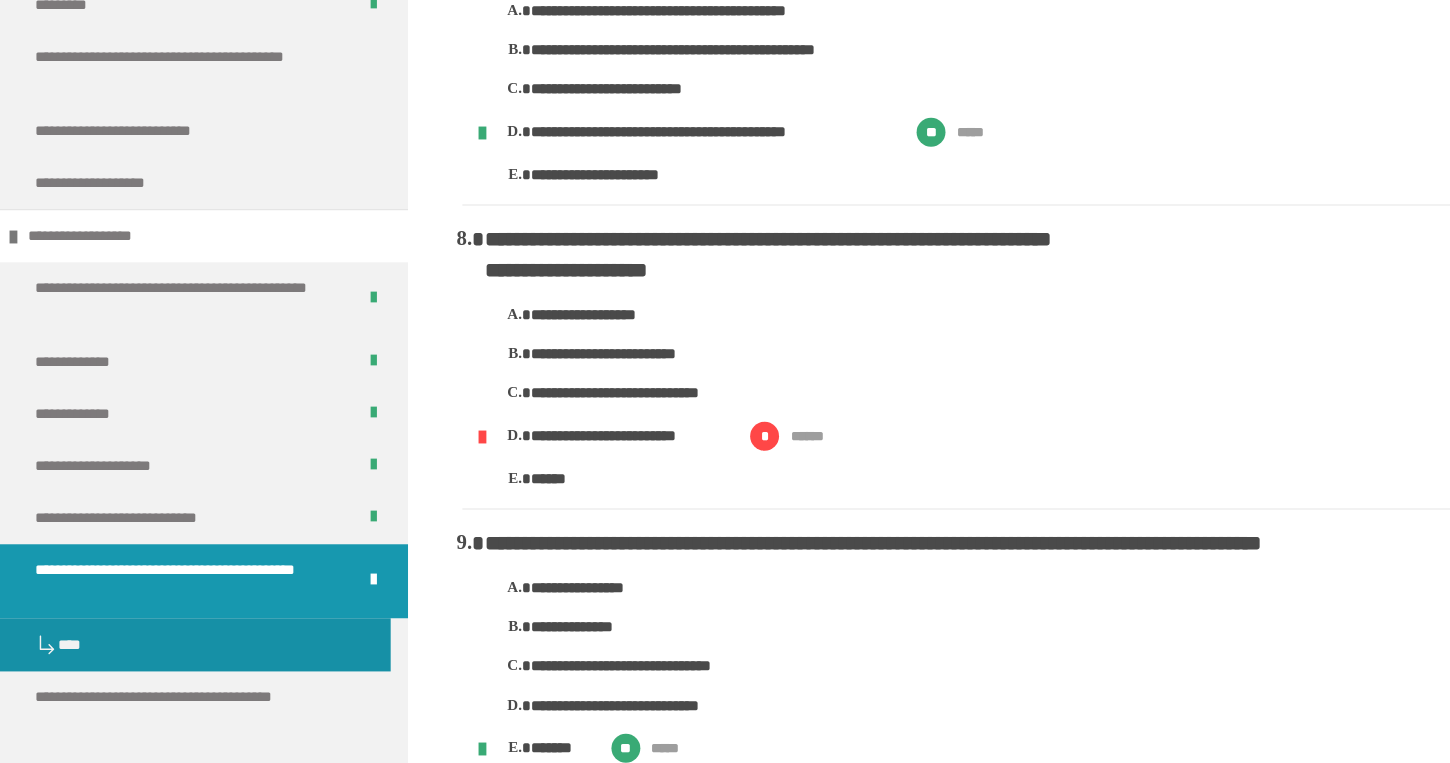 click on "**********" at bounding box center (153, 606) 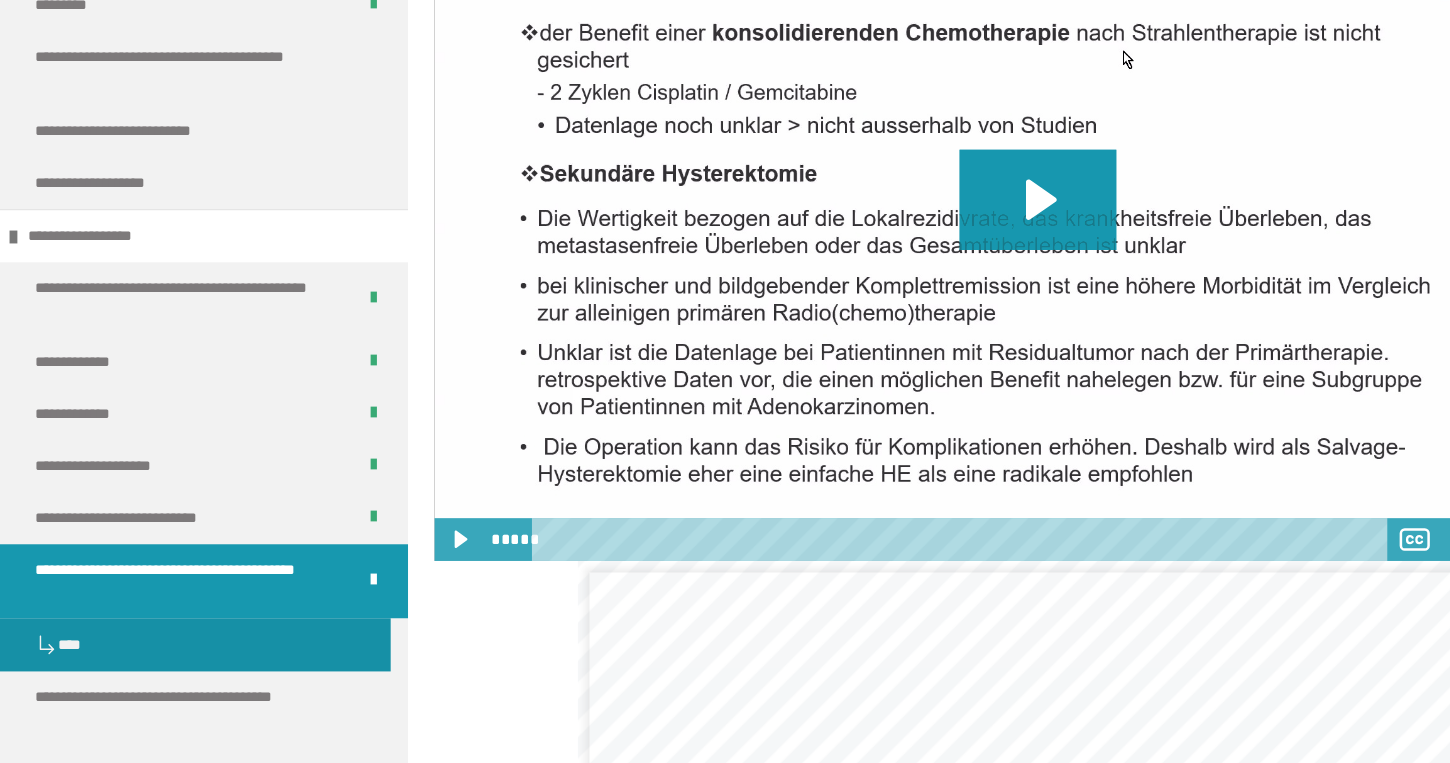 scroll, scrollTop: 3066, scrollLeft: 0, axis: vertical 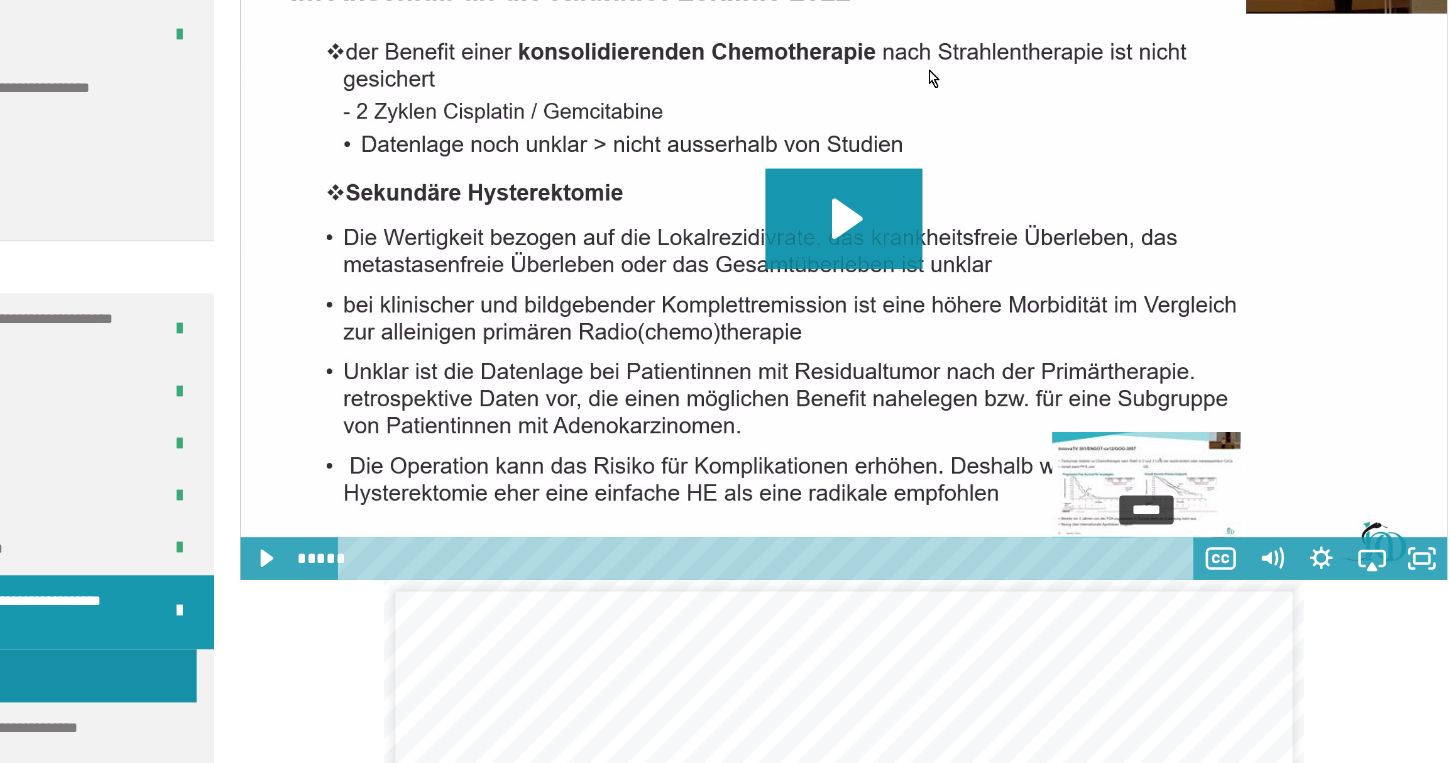 click on "*****" at bounding box center [834, 559] 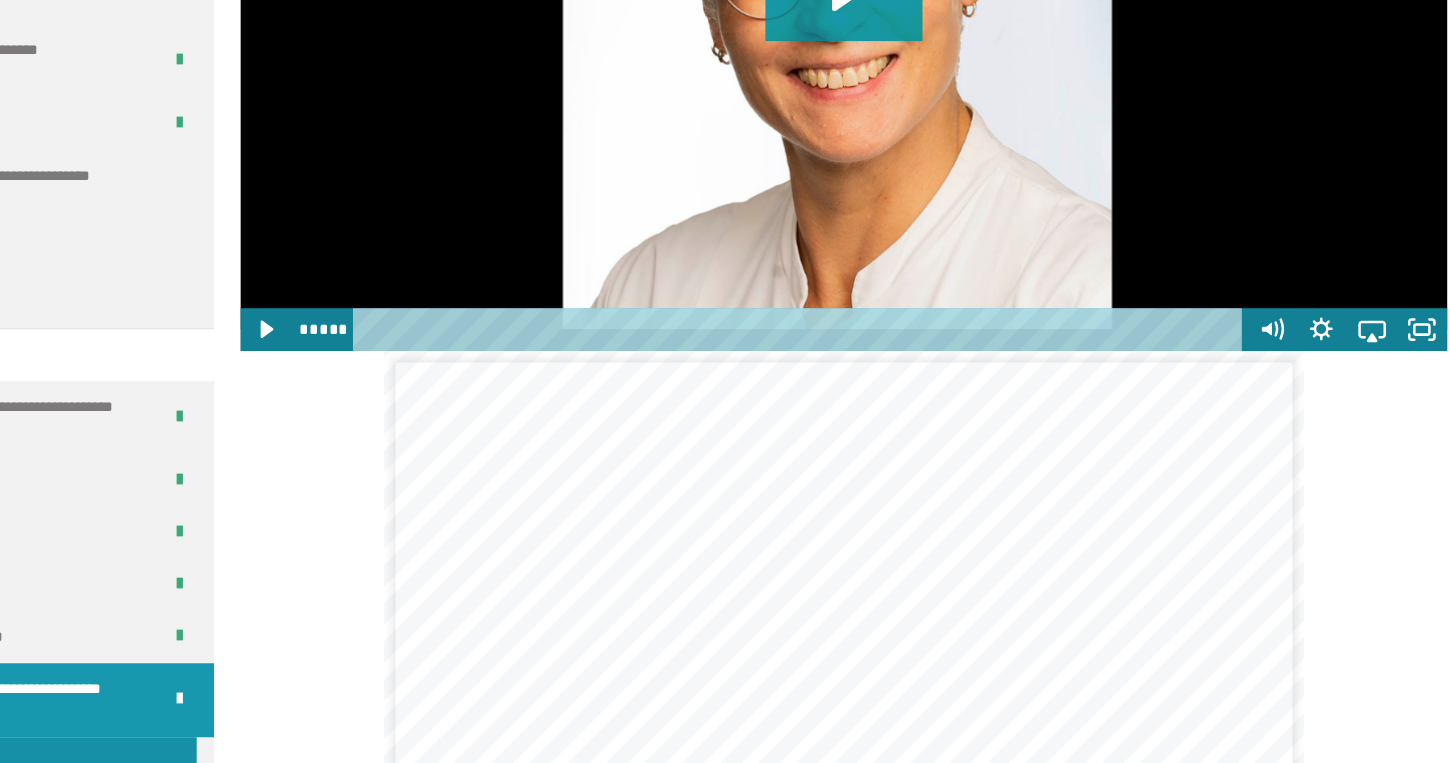 scroll, scrollTop: 1494, scrollLeft: 0, axis: vertical 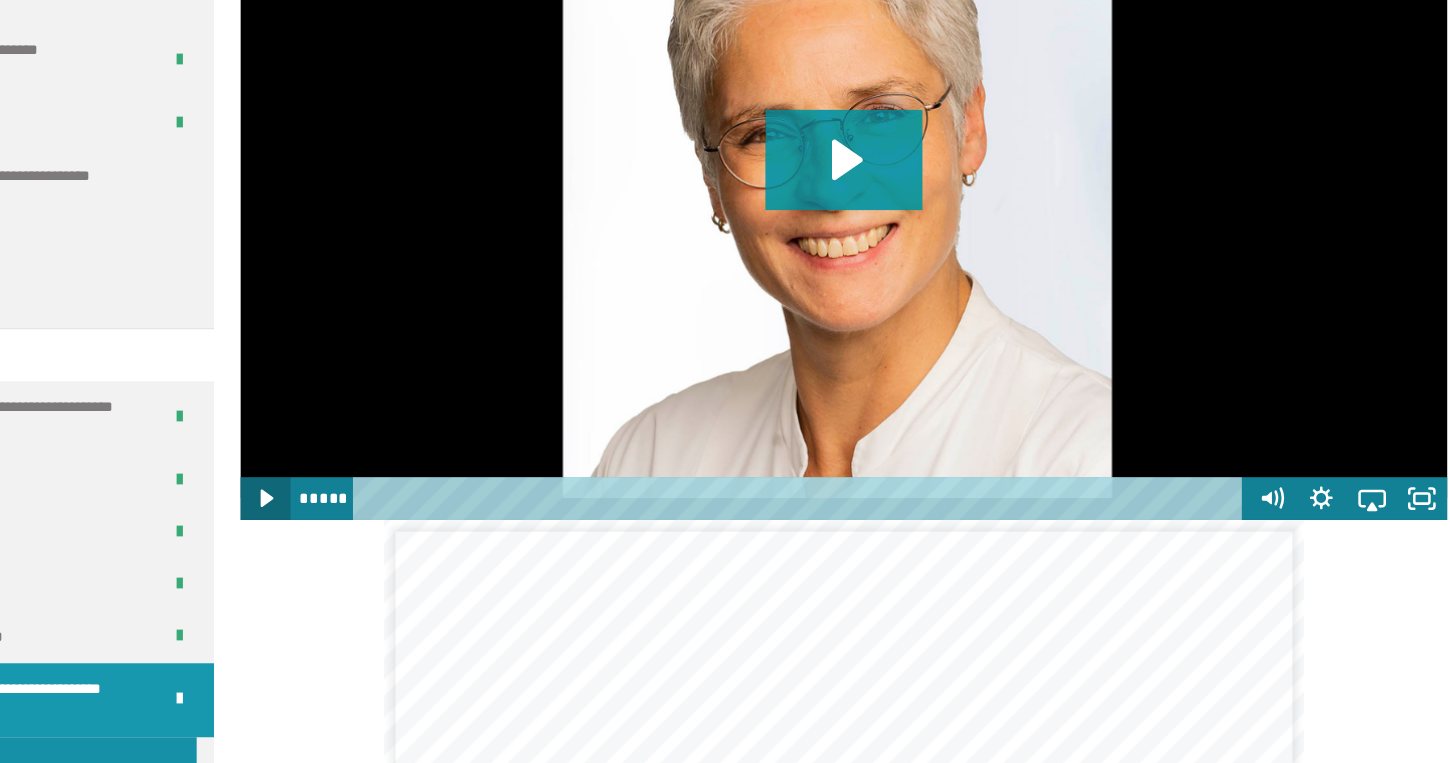 click 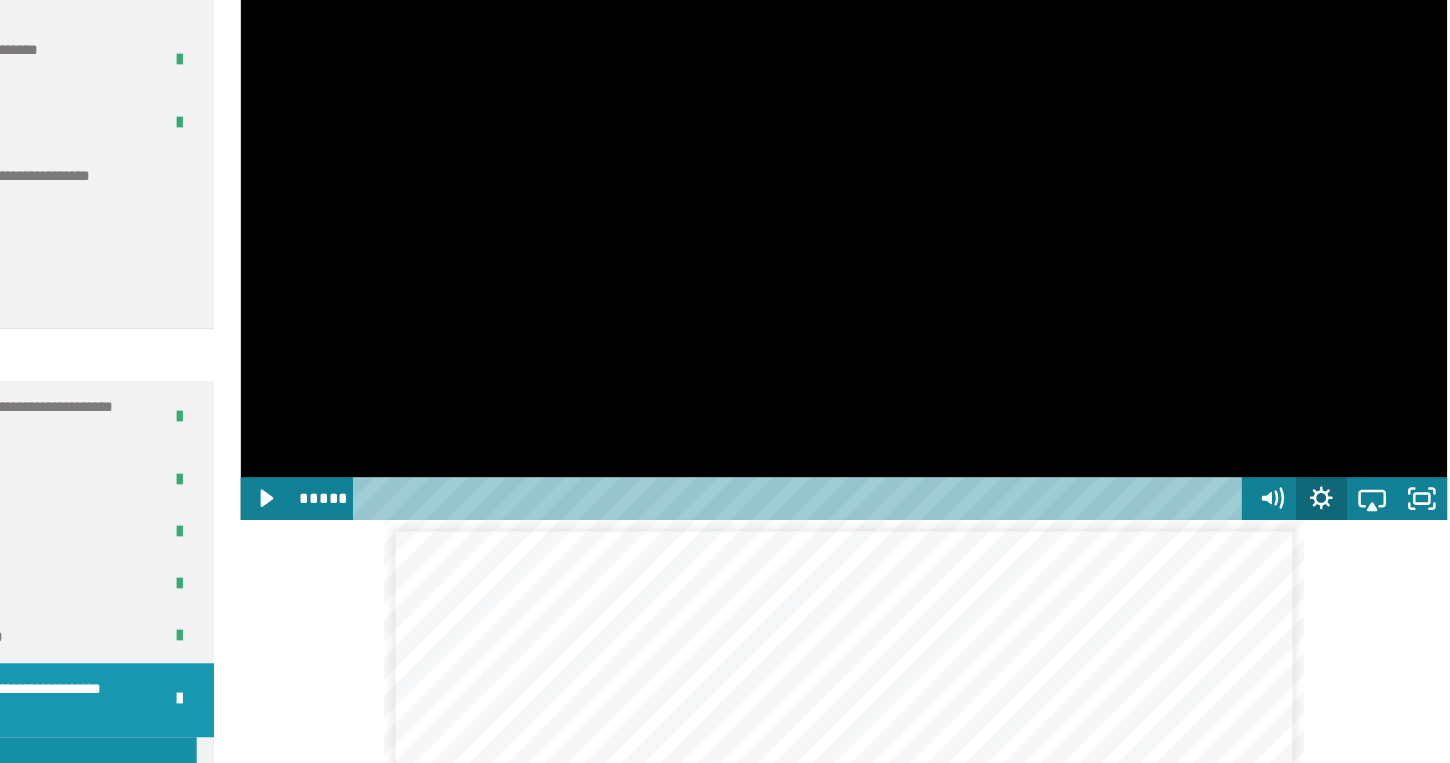 click 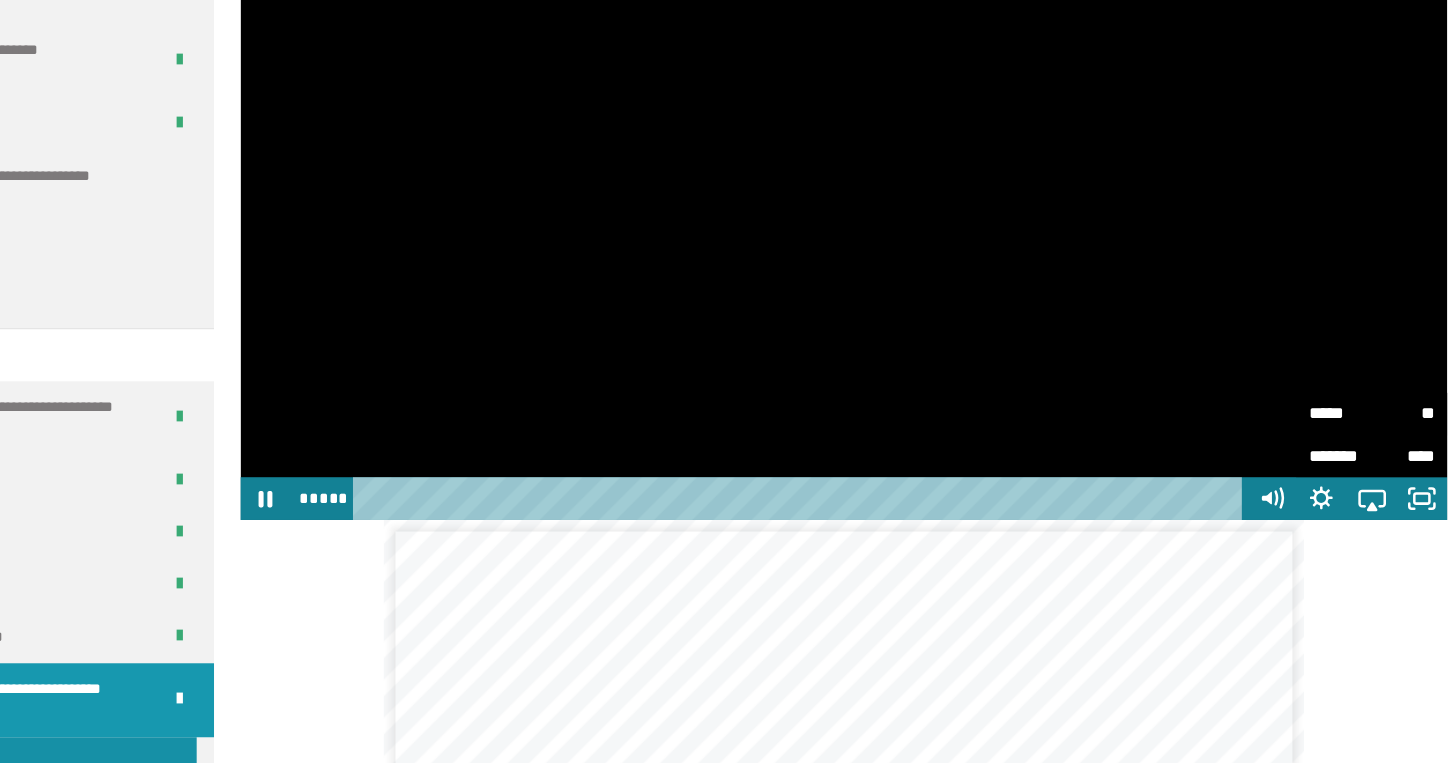 click on "*****" at bounding box center [1327, 358] 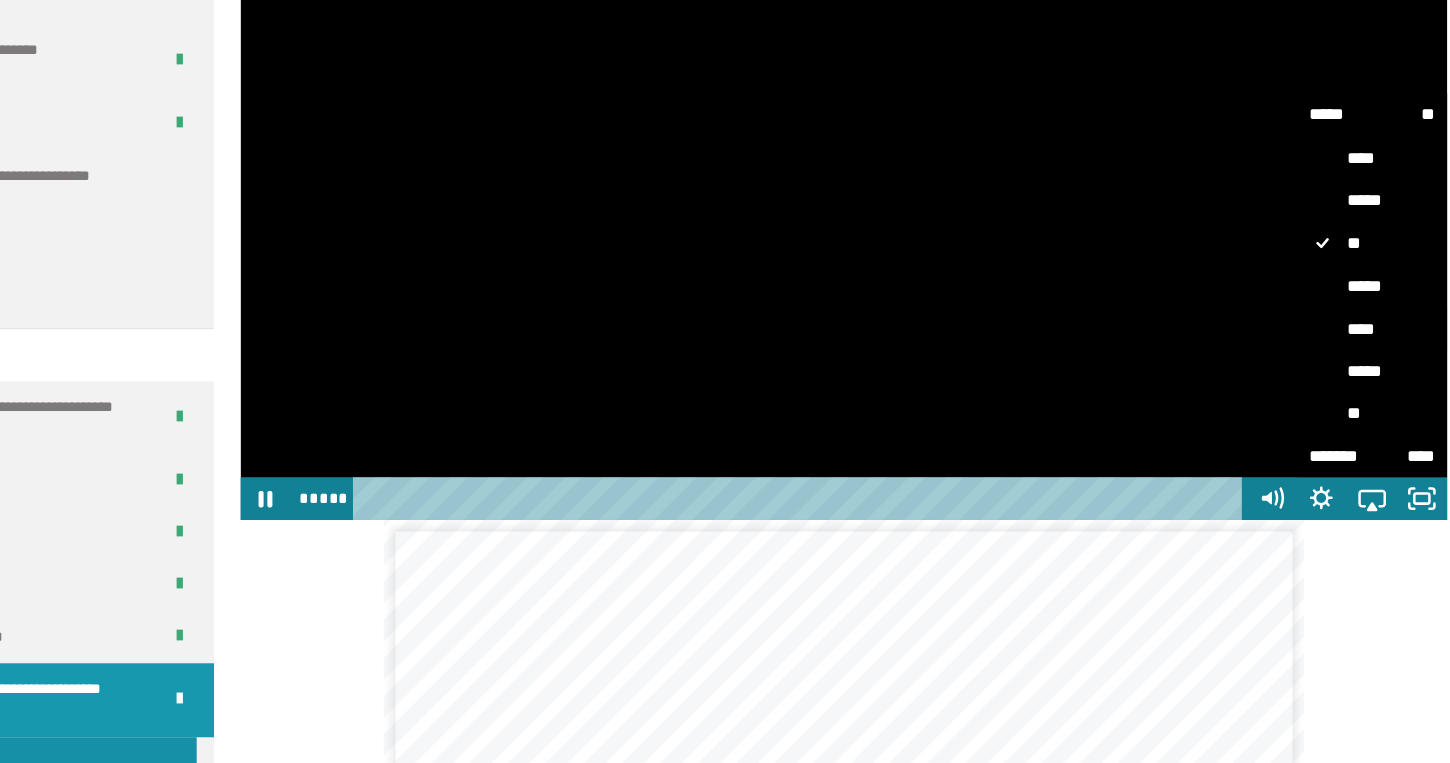 click on "****" at bounding box center (1354, 284) 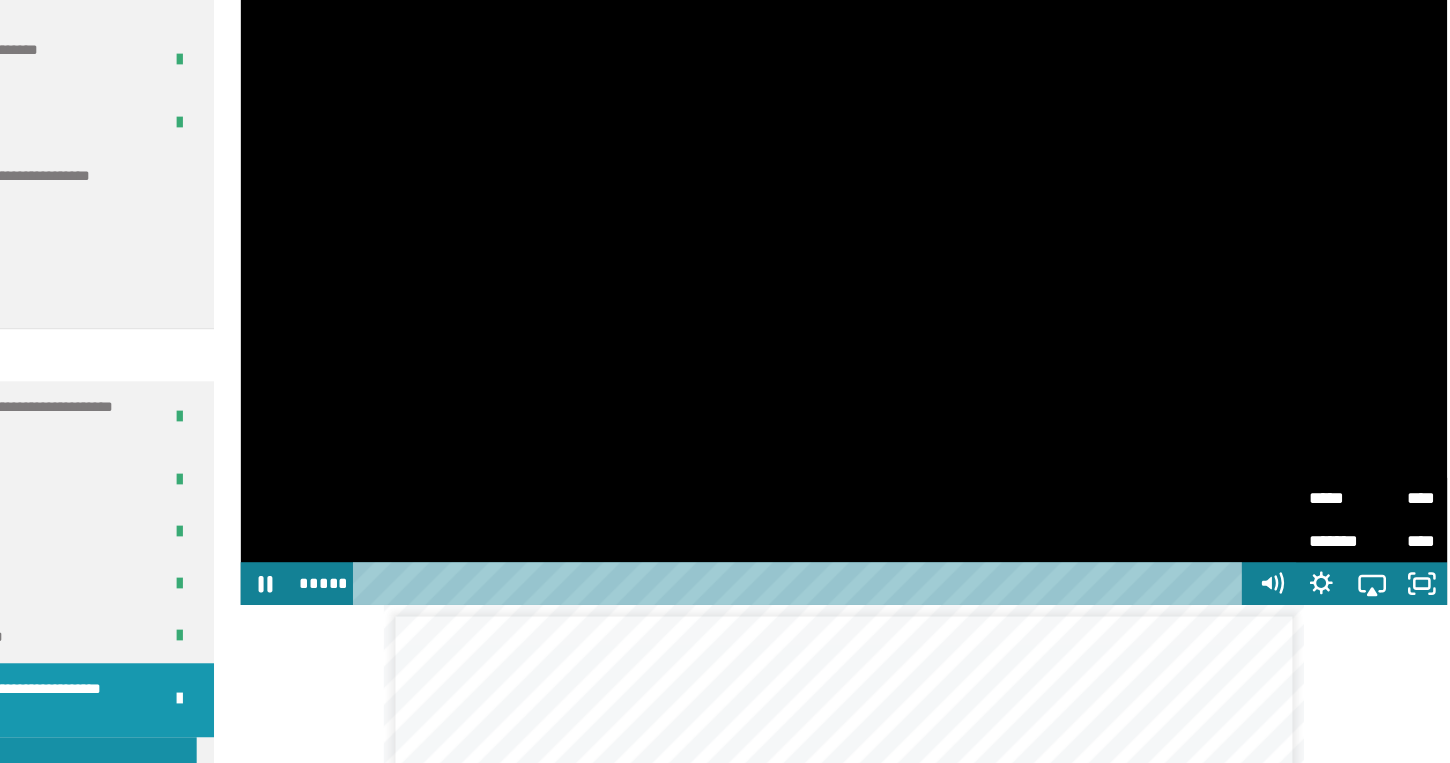 scroll, scrollTop: 1411, scrollLeft: 0, axis: vertical 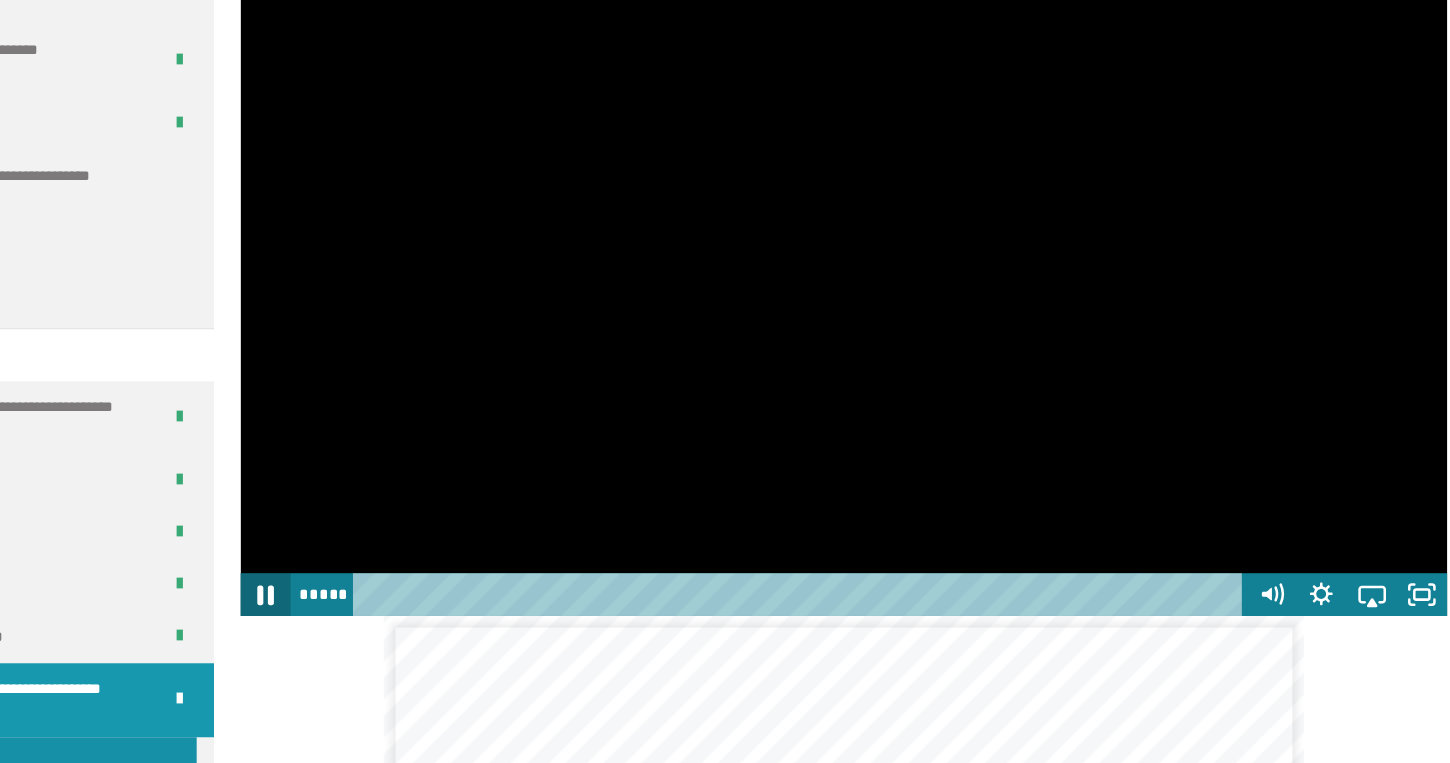 click 